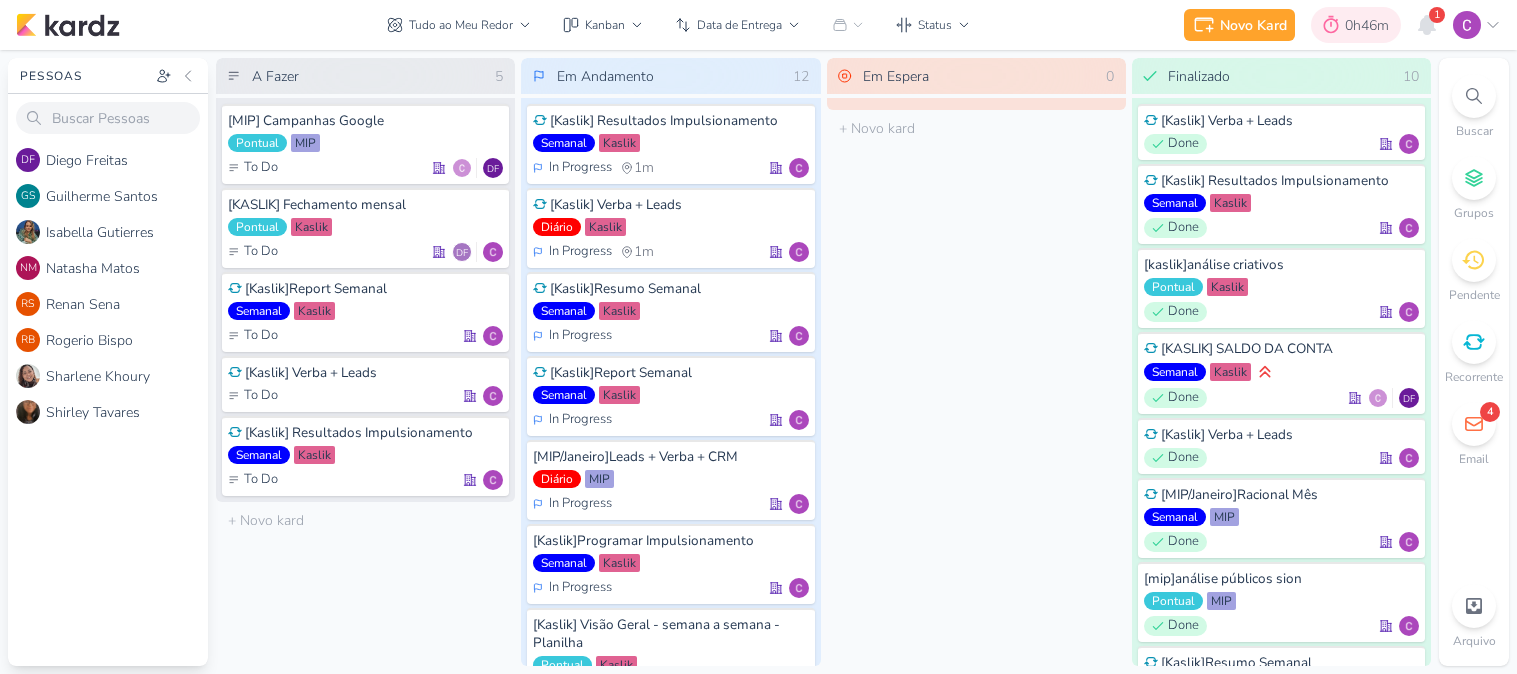 scroll, scrollTop: 0, scrollLeft: 0, axis: both 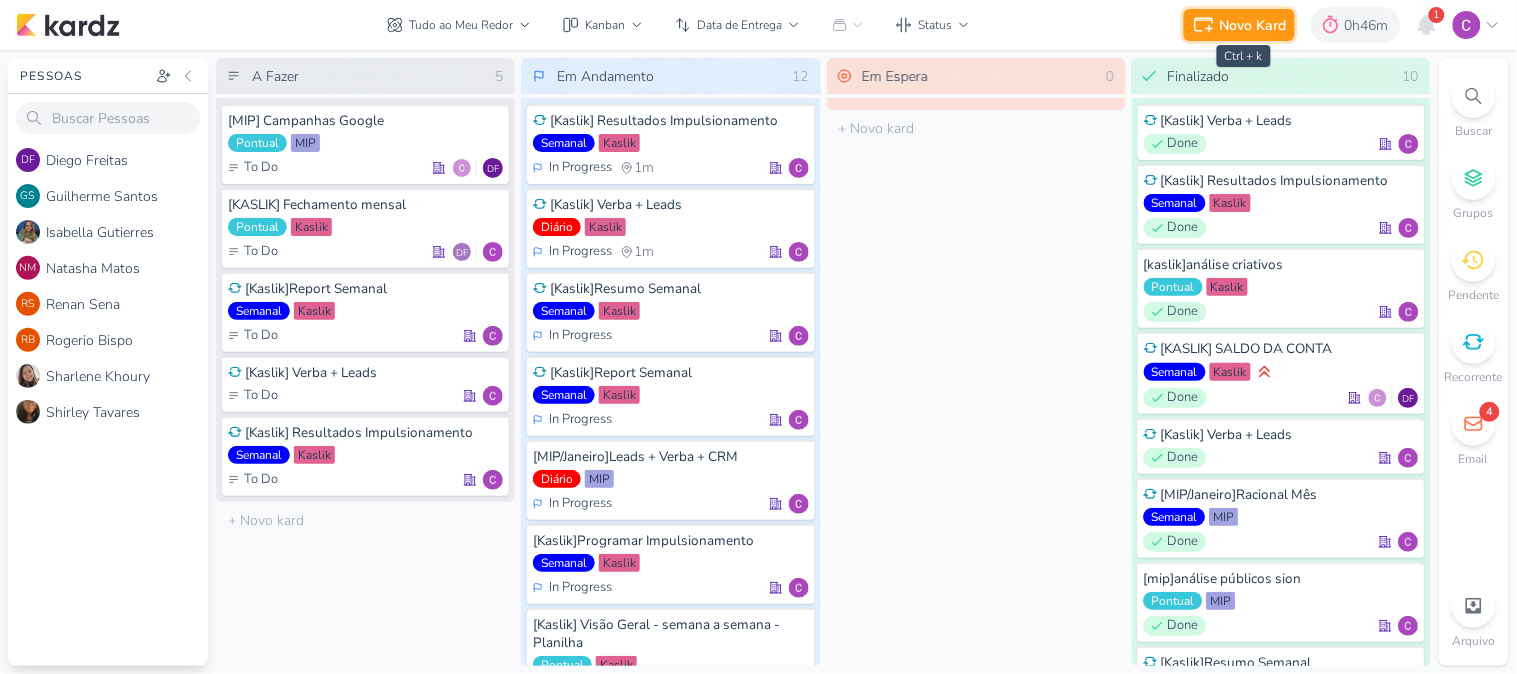 click on "Novo Kard" at bounding box center (1253, 25) 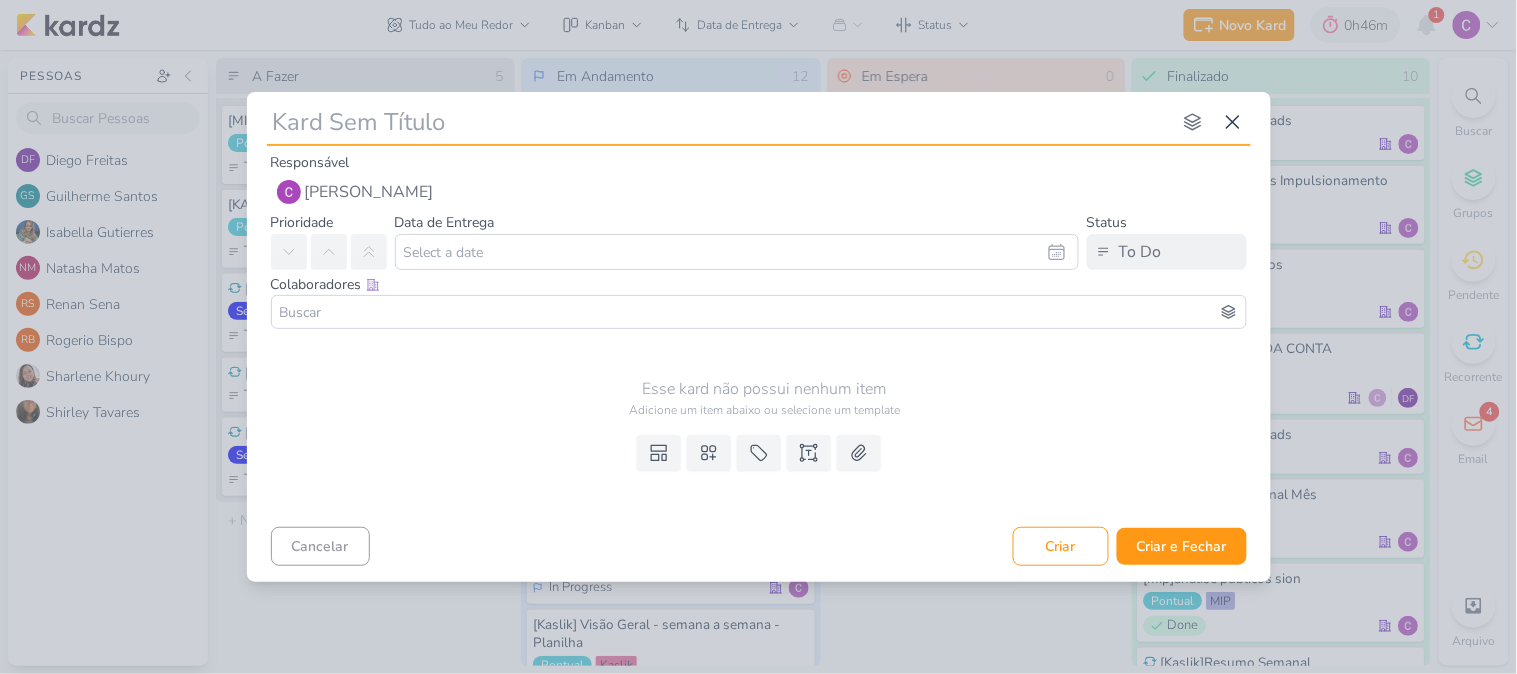 type on "[" 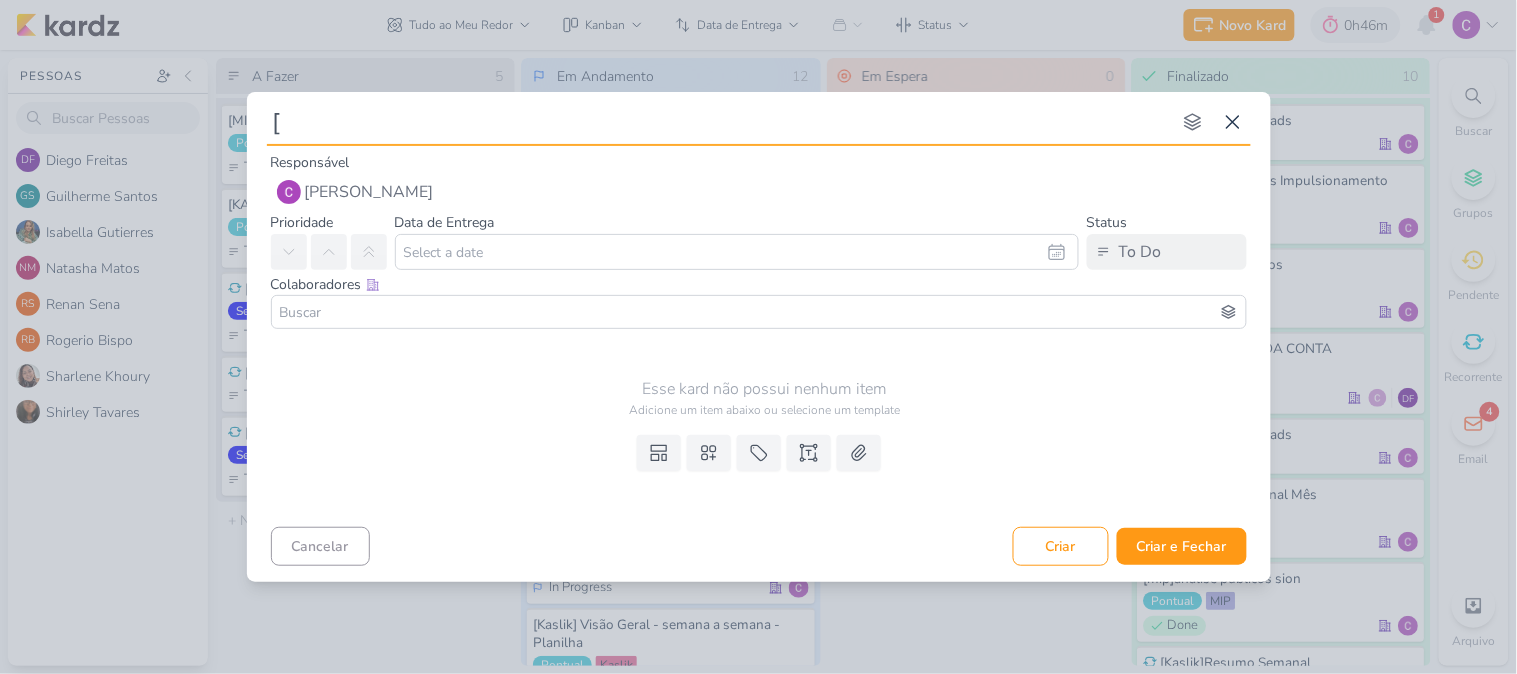 type 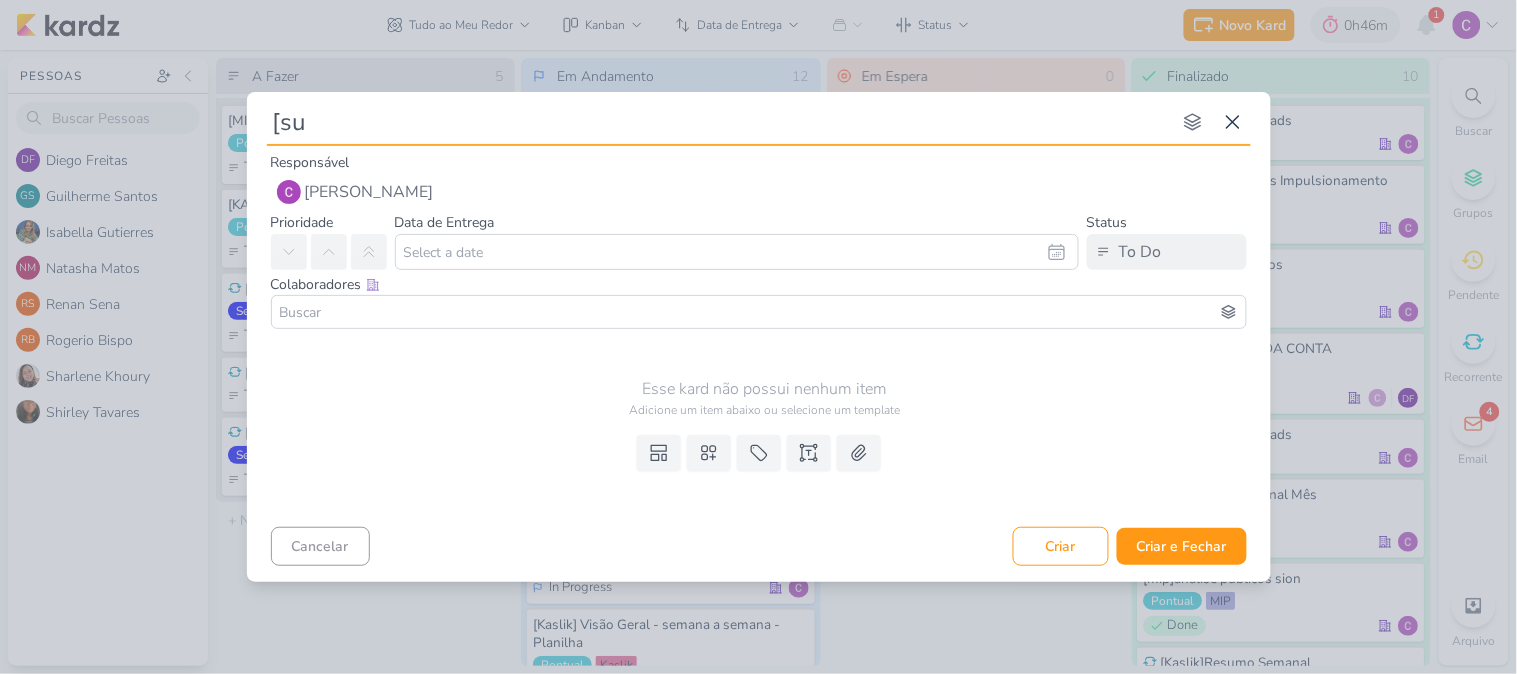 type on "[sup" 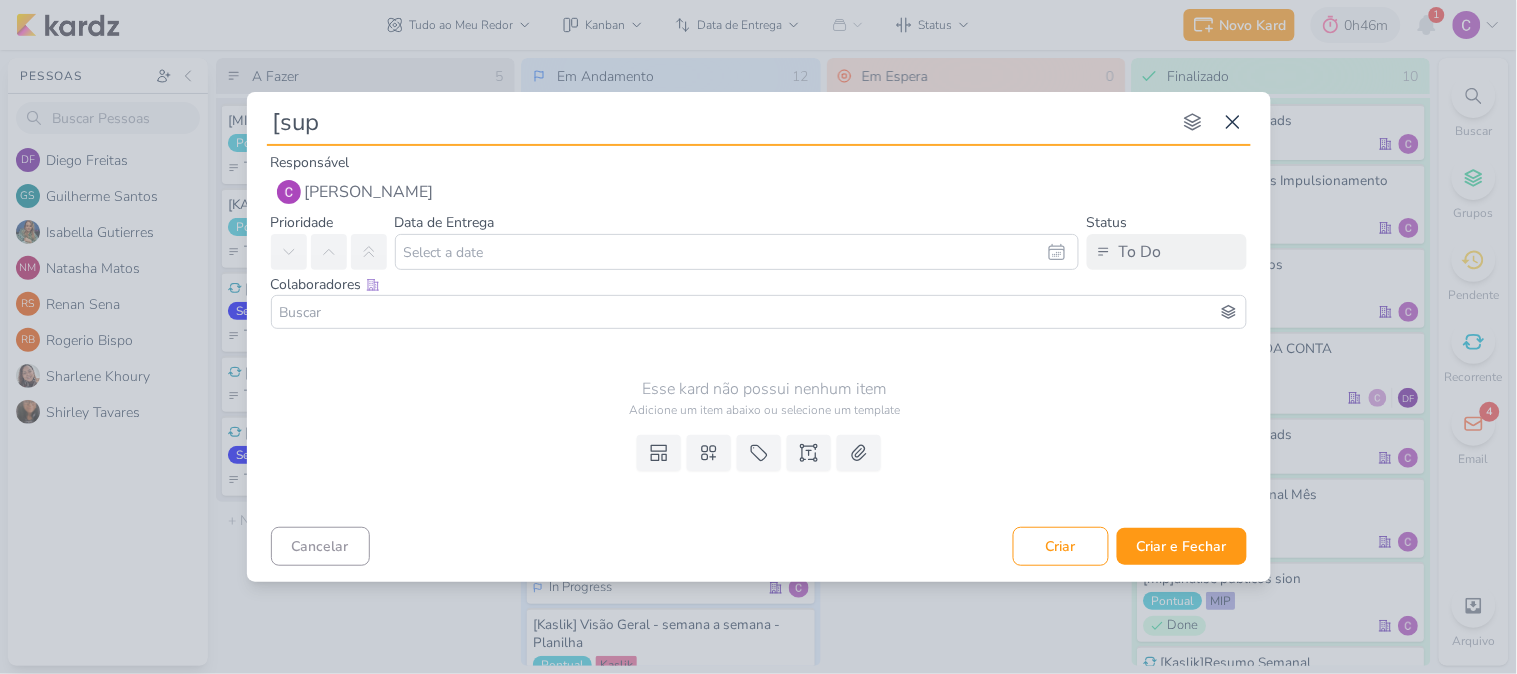 type 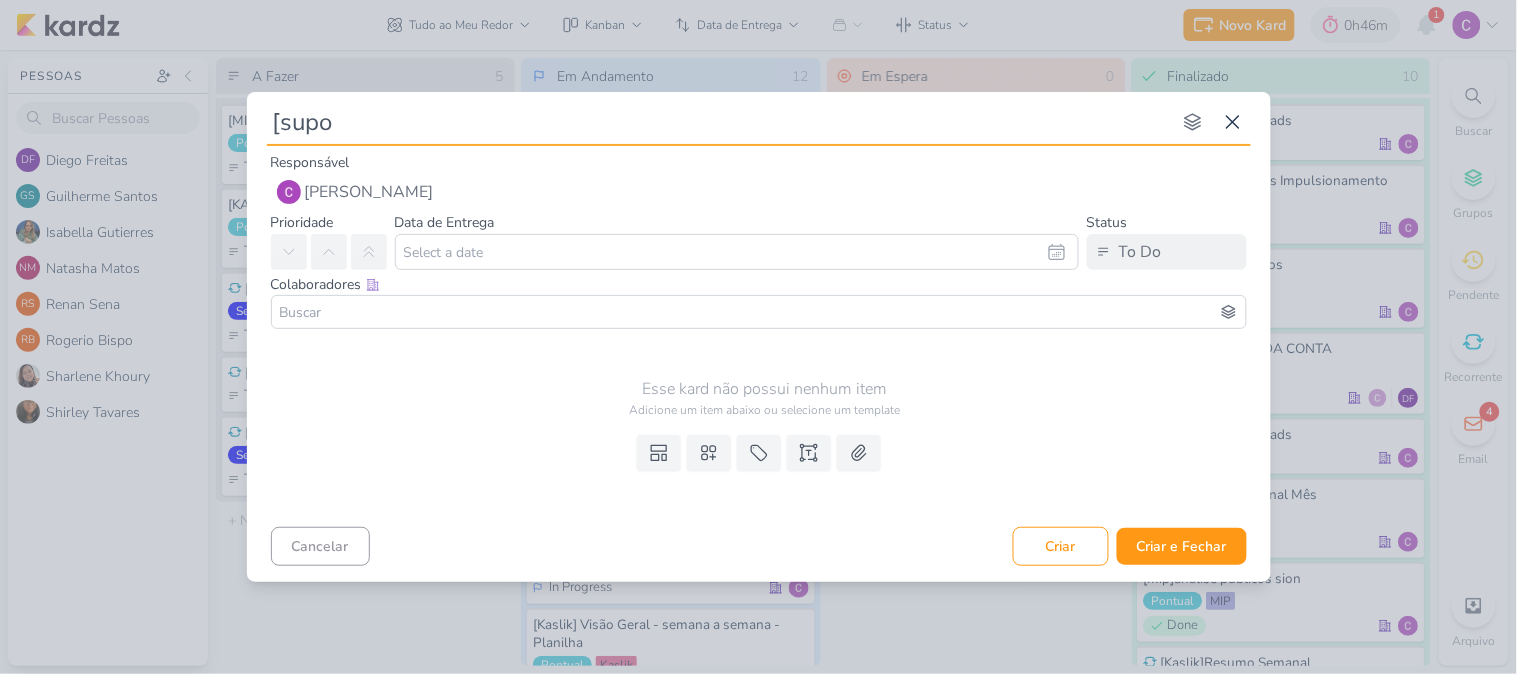 type on "[sup" 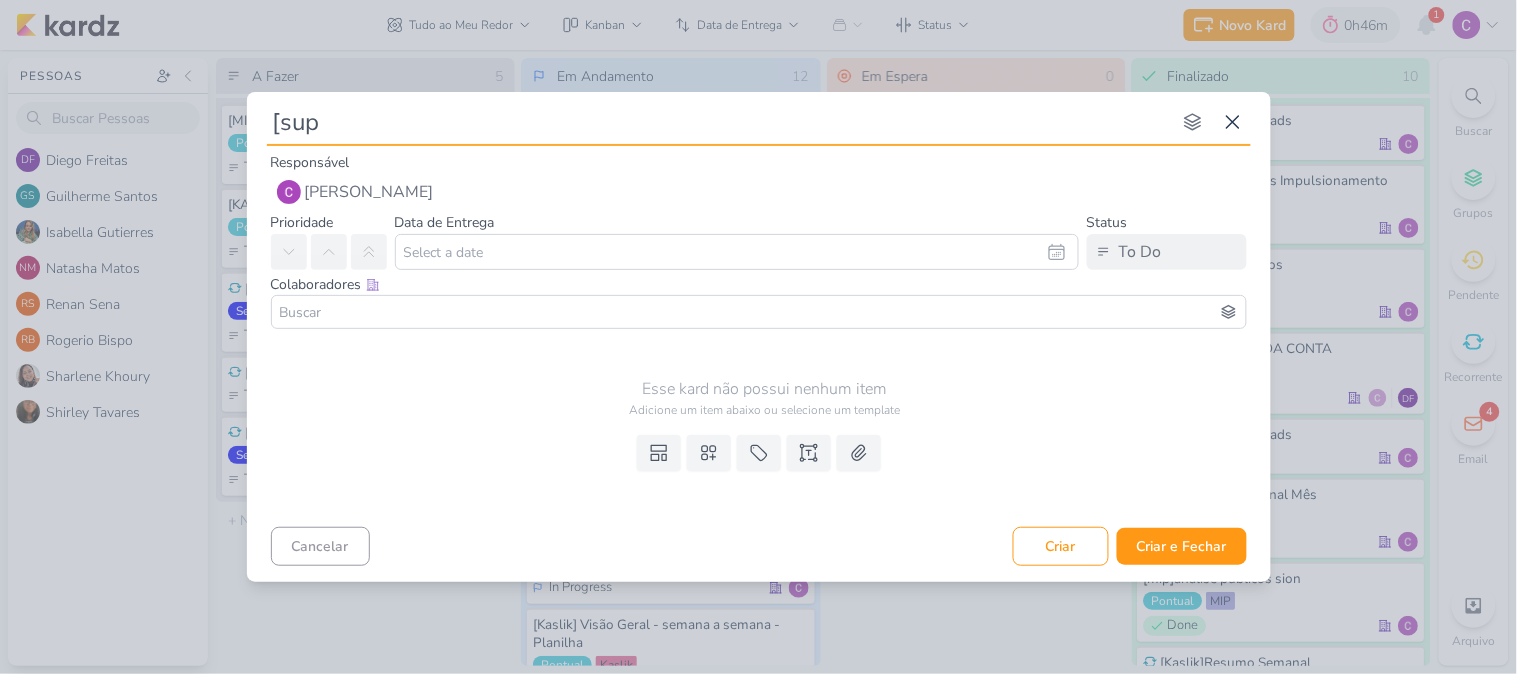 type 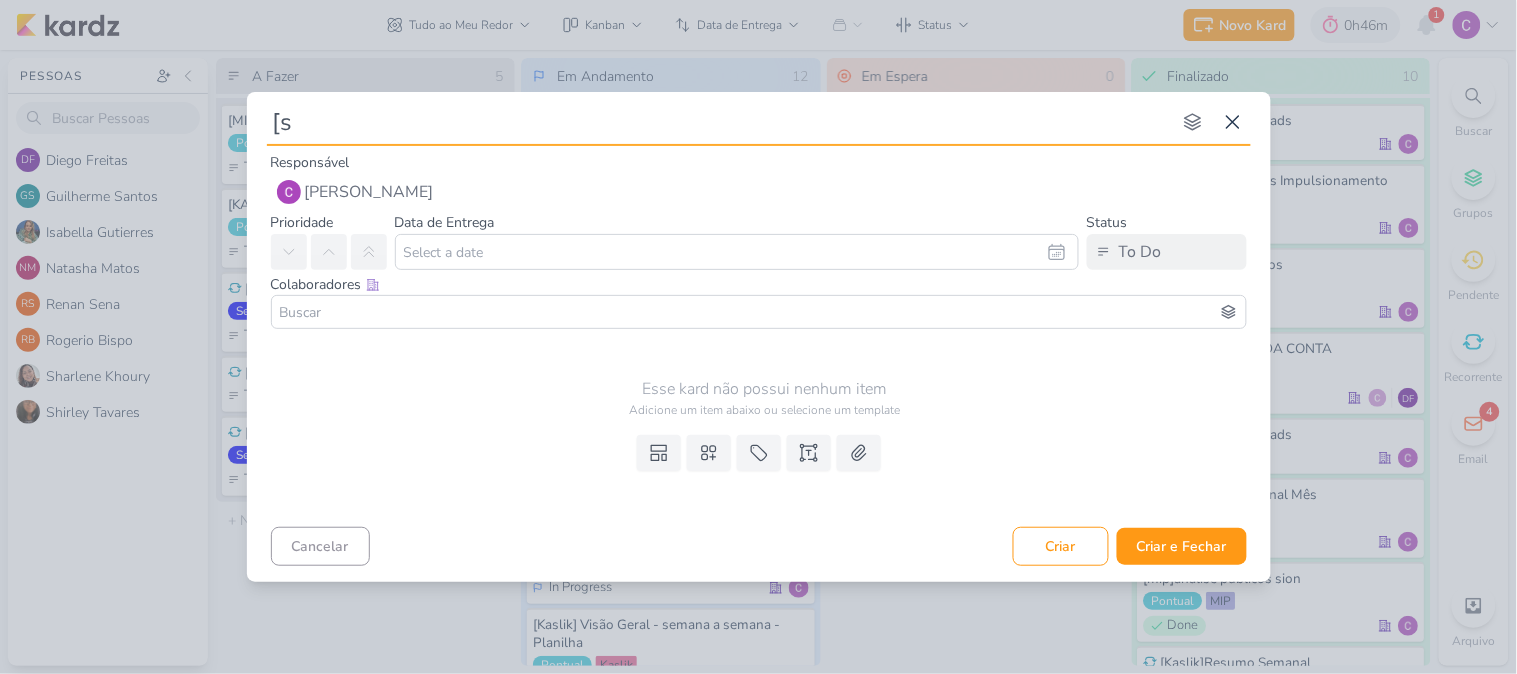 type on "[" 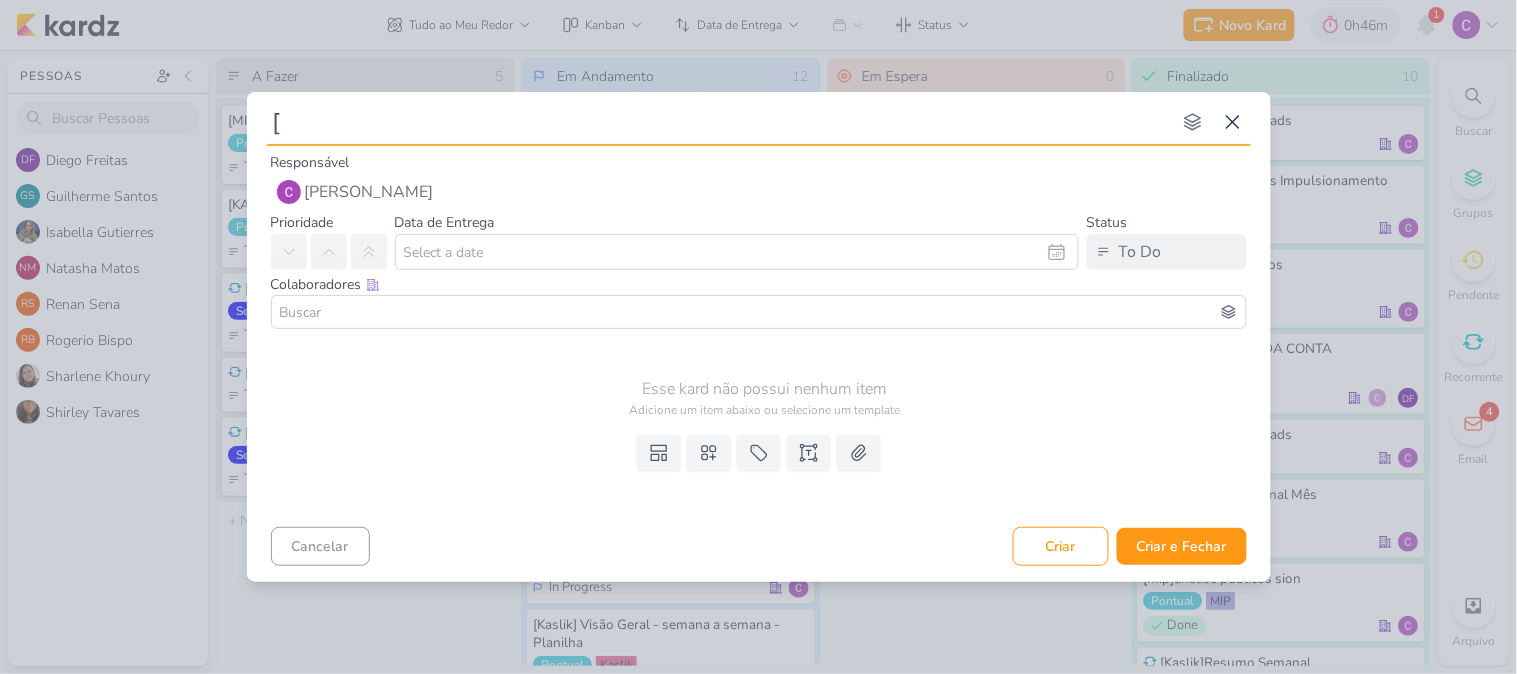type 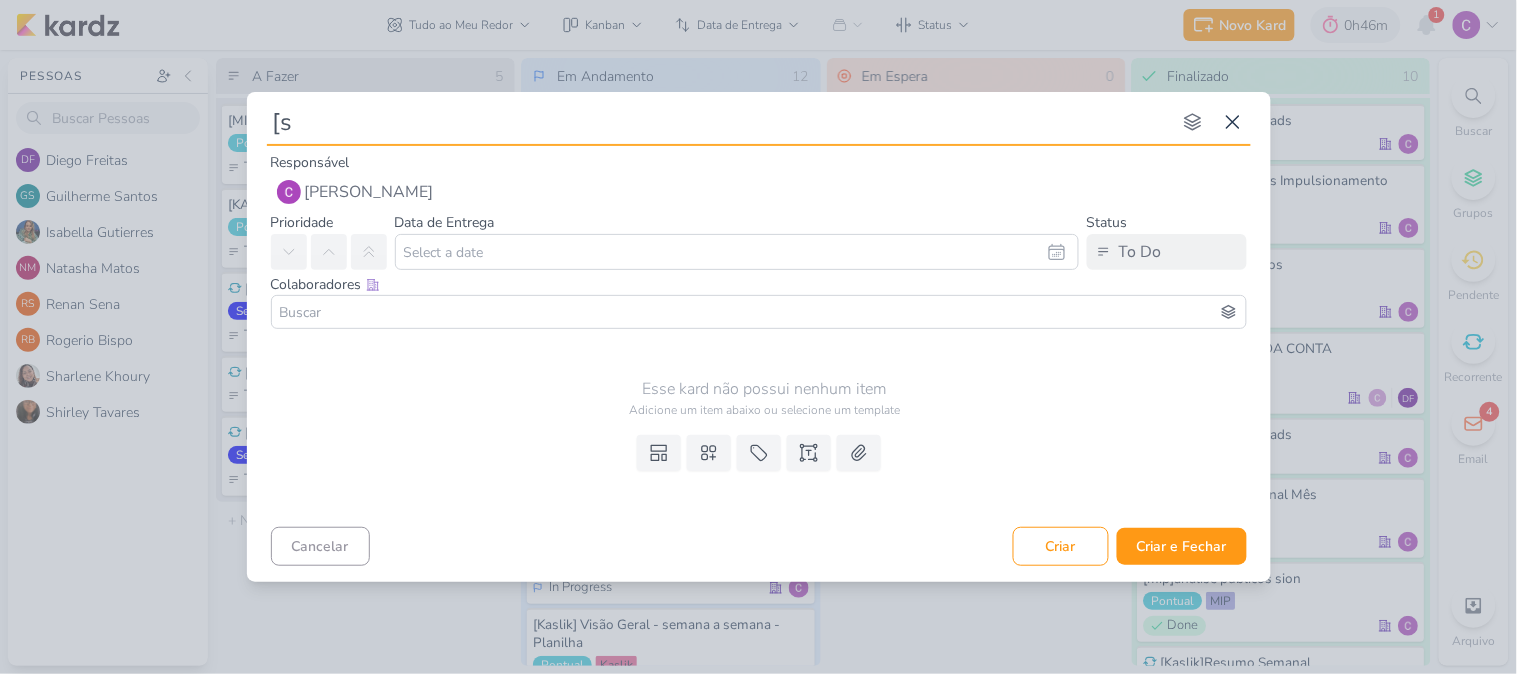 type on "[su" 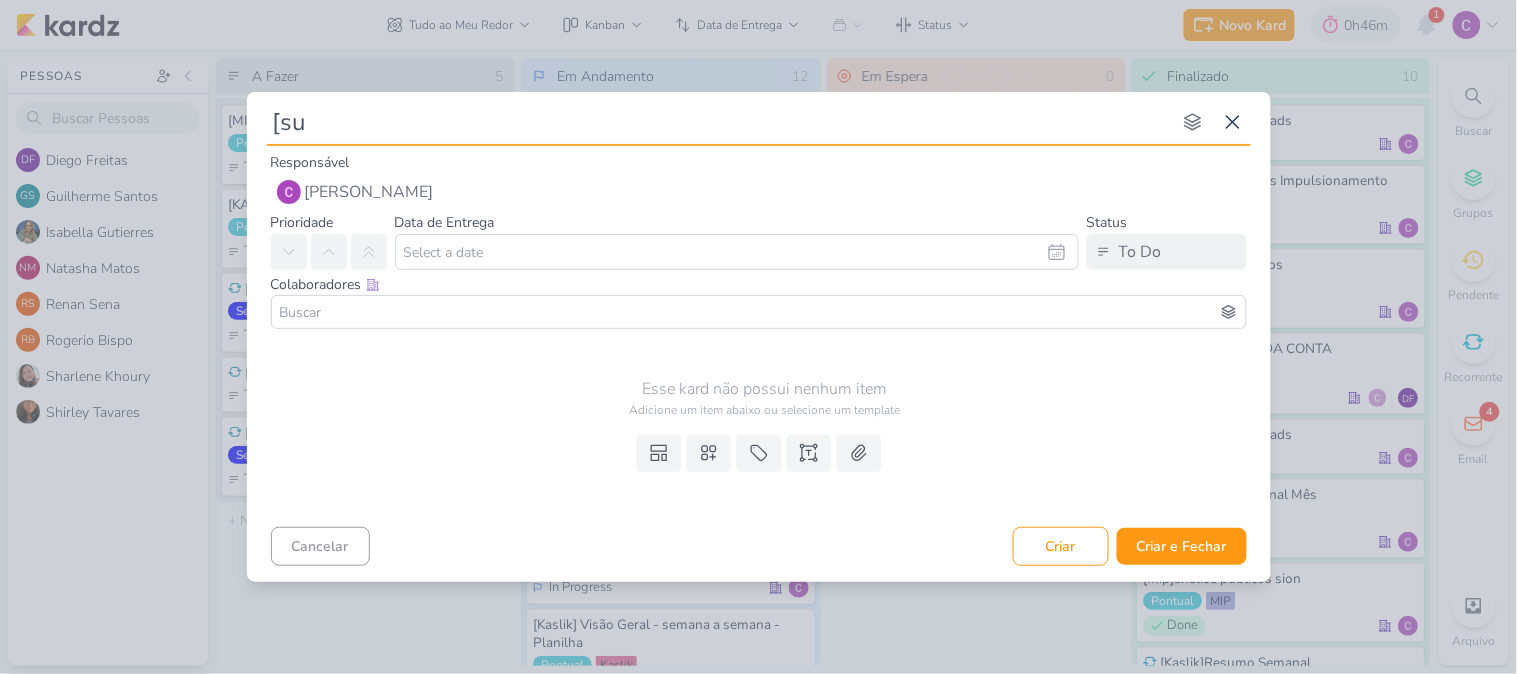 type 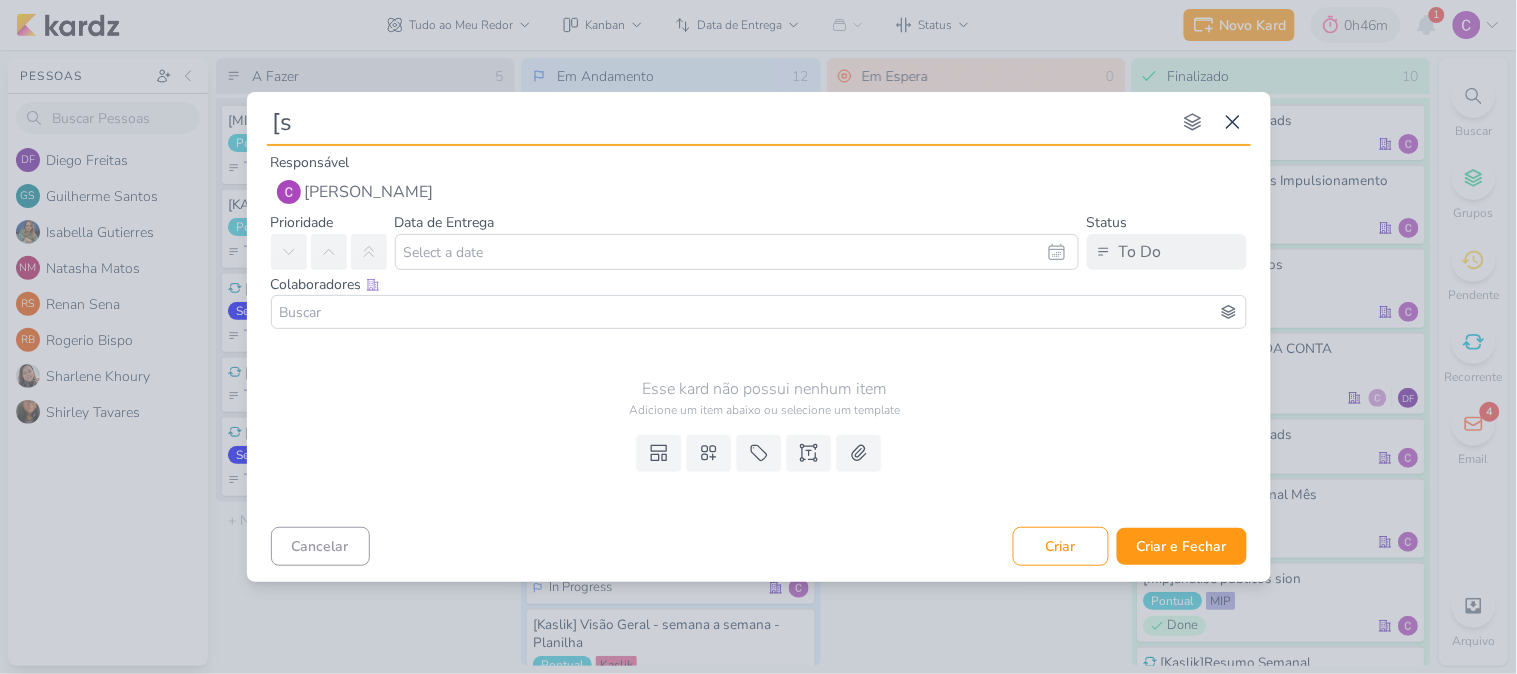 type on "[" 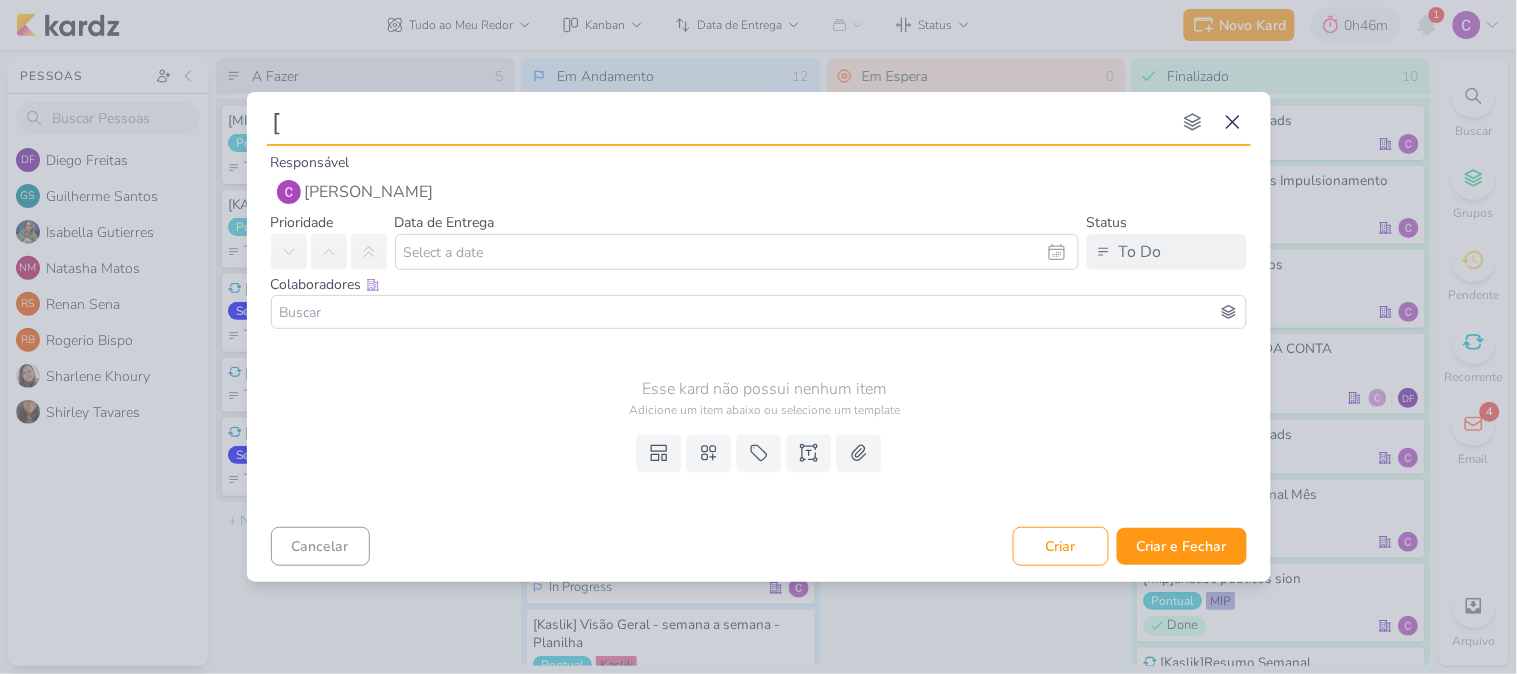 type 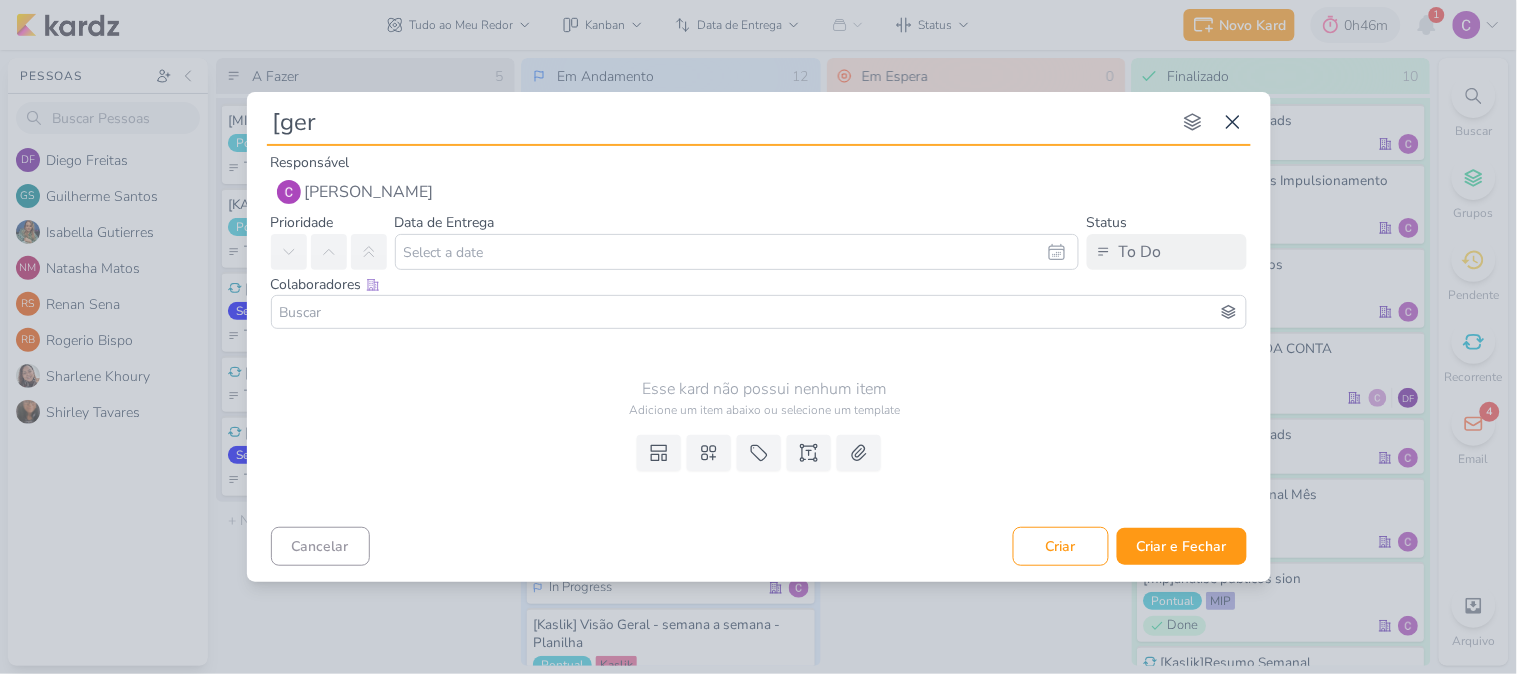 type on "[gera" 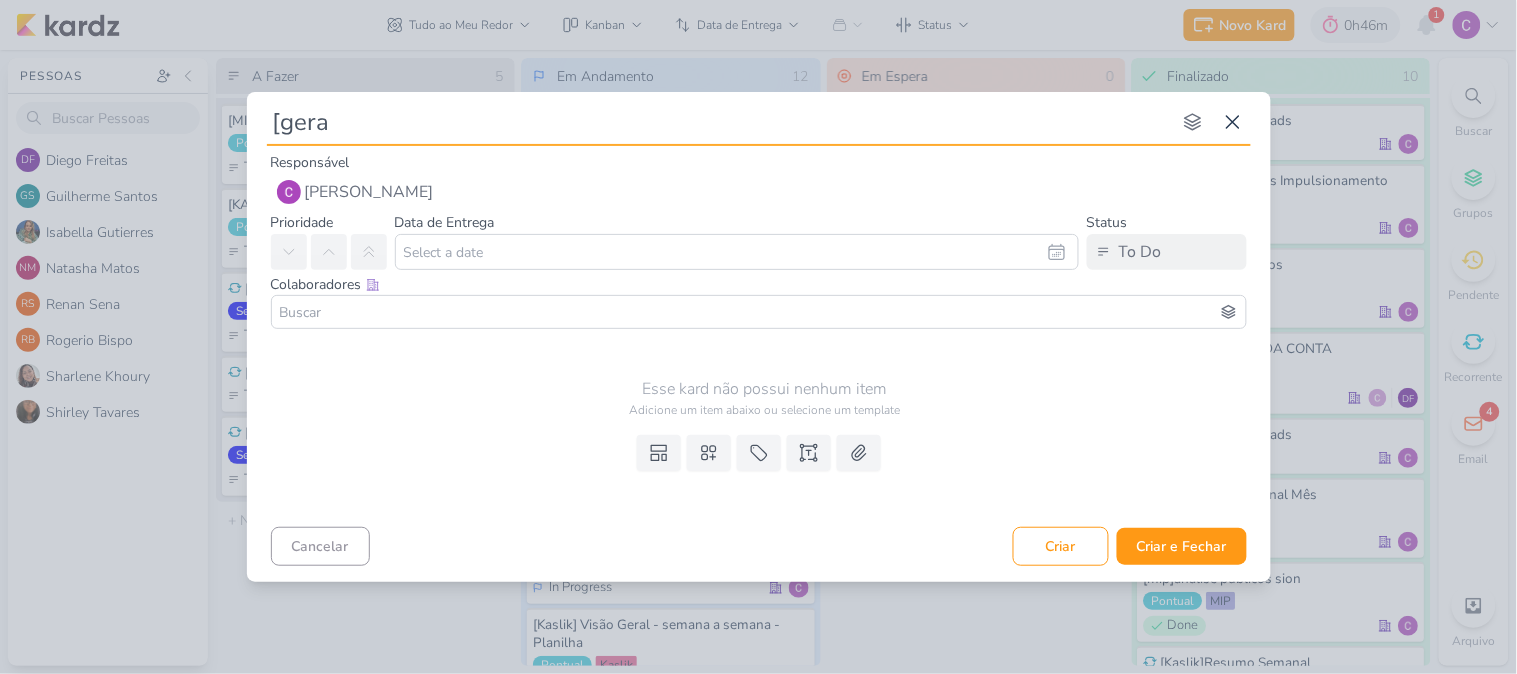 type 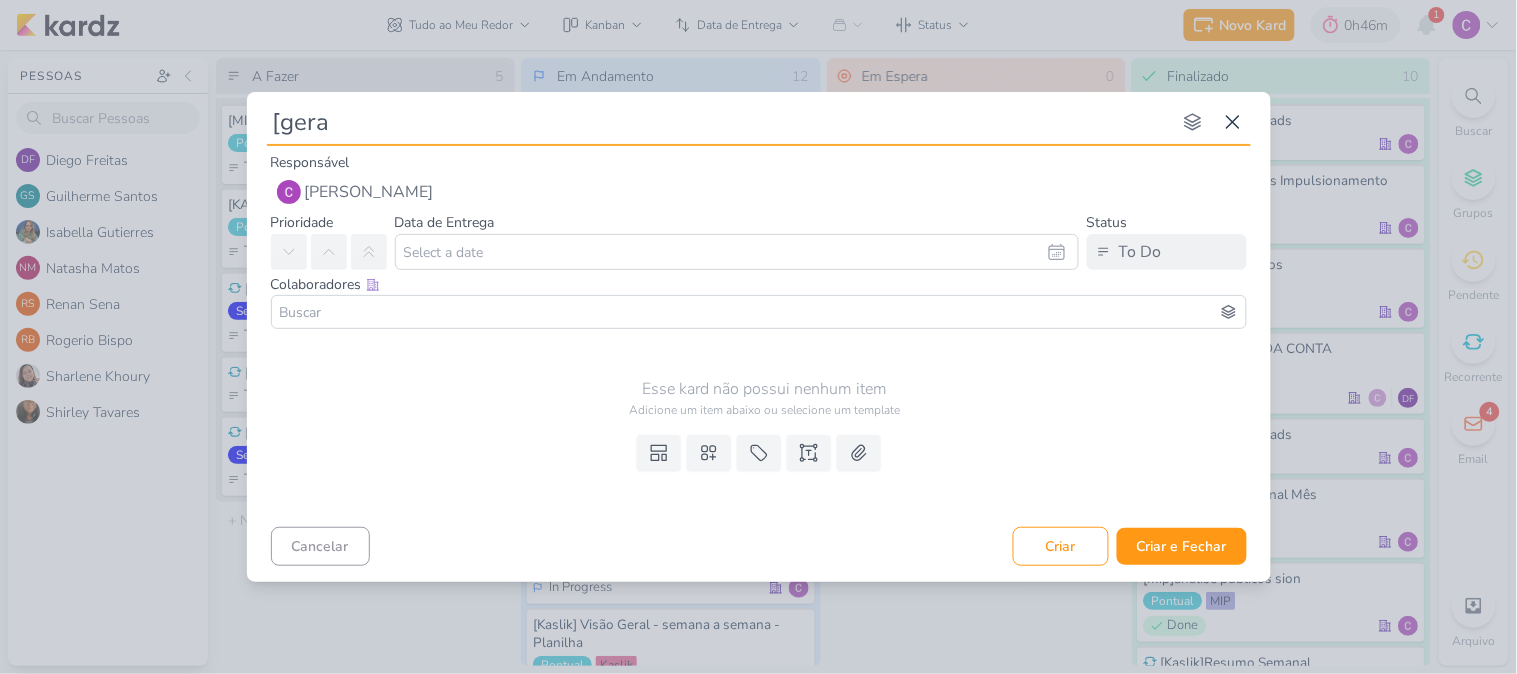 type on "[geral" 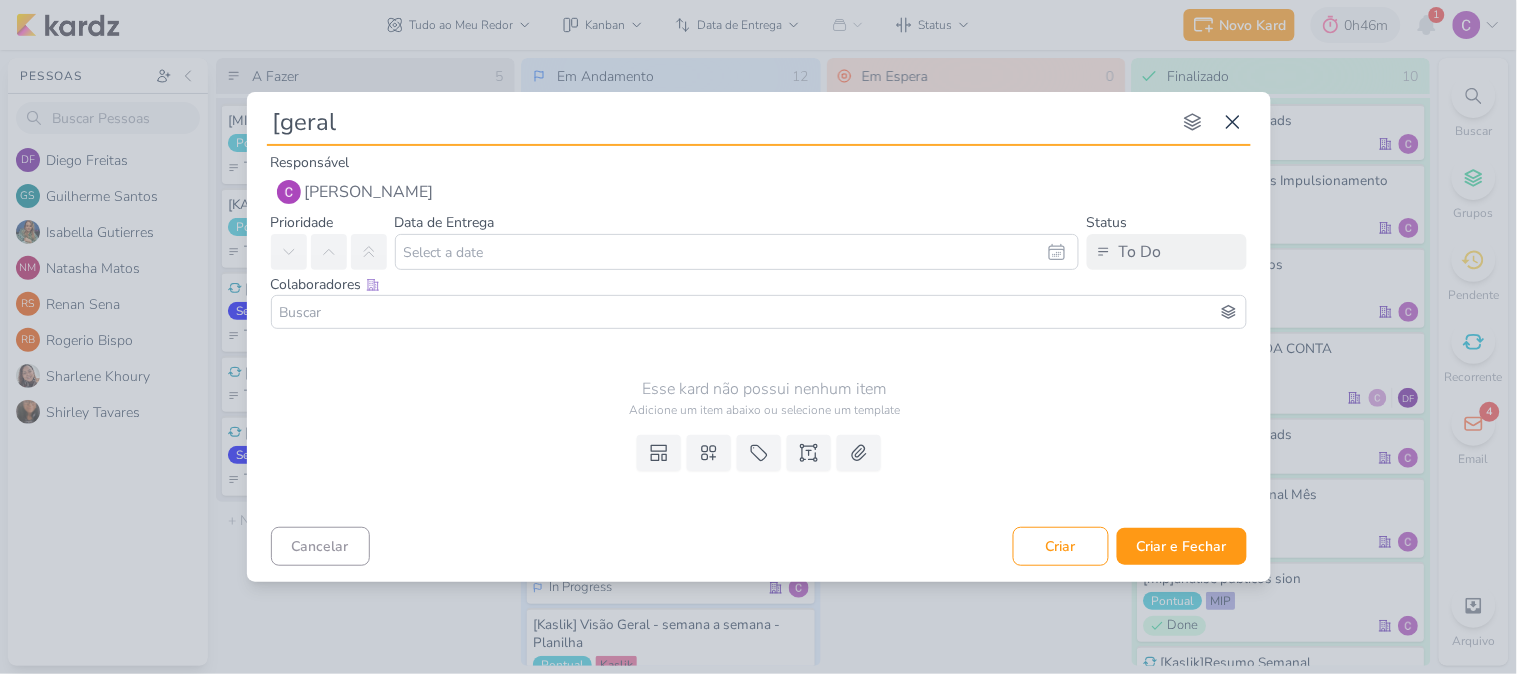 type 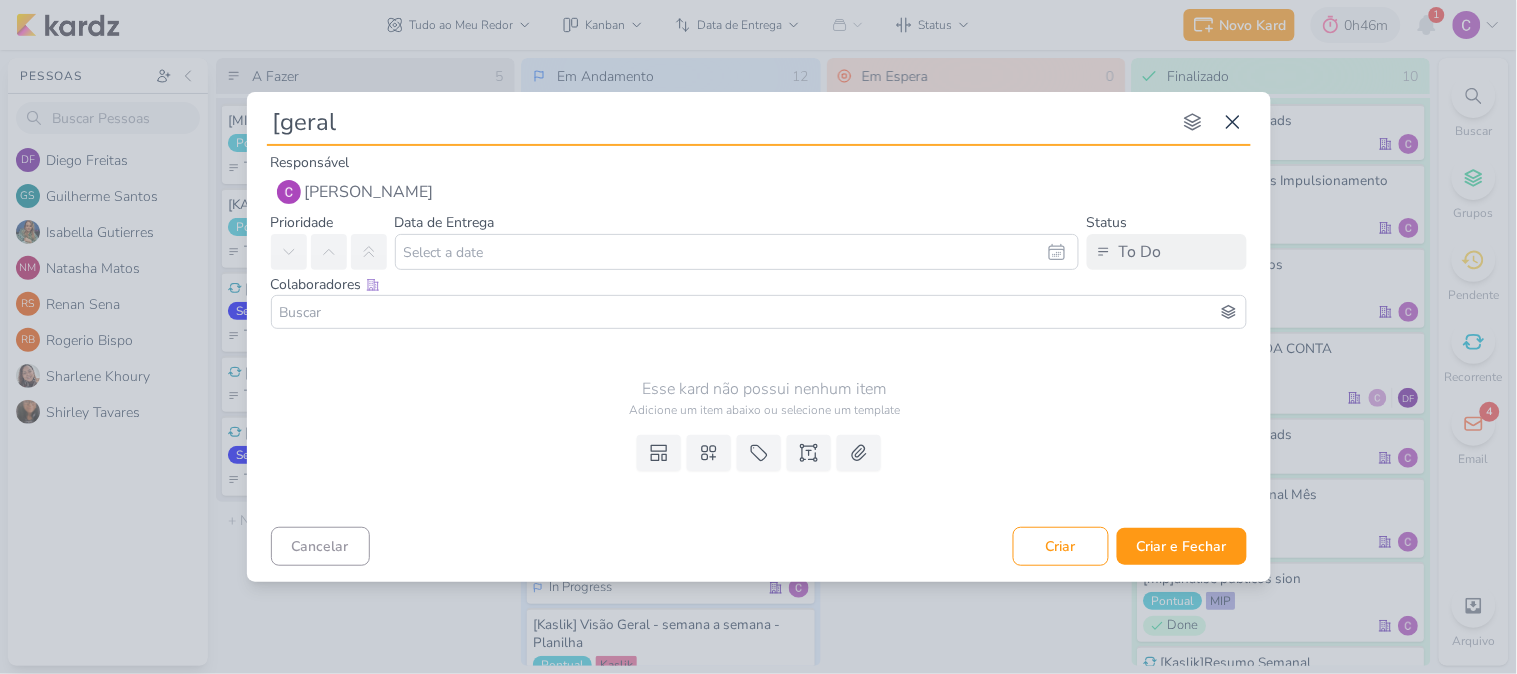 type on "[geral]" 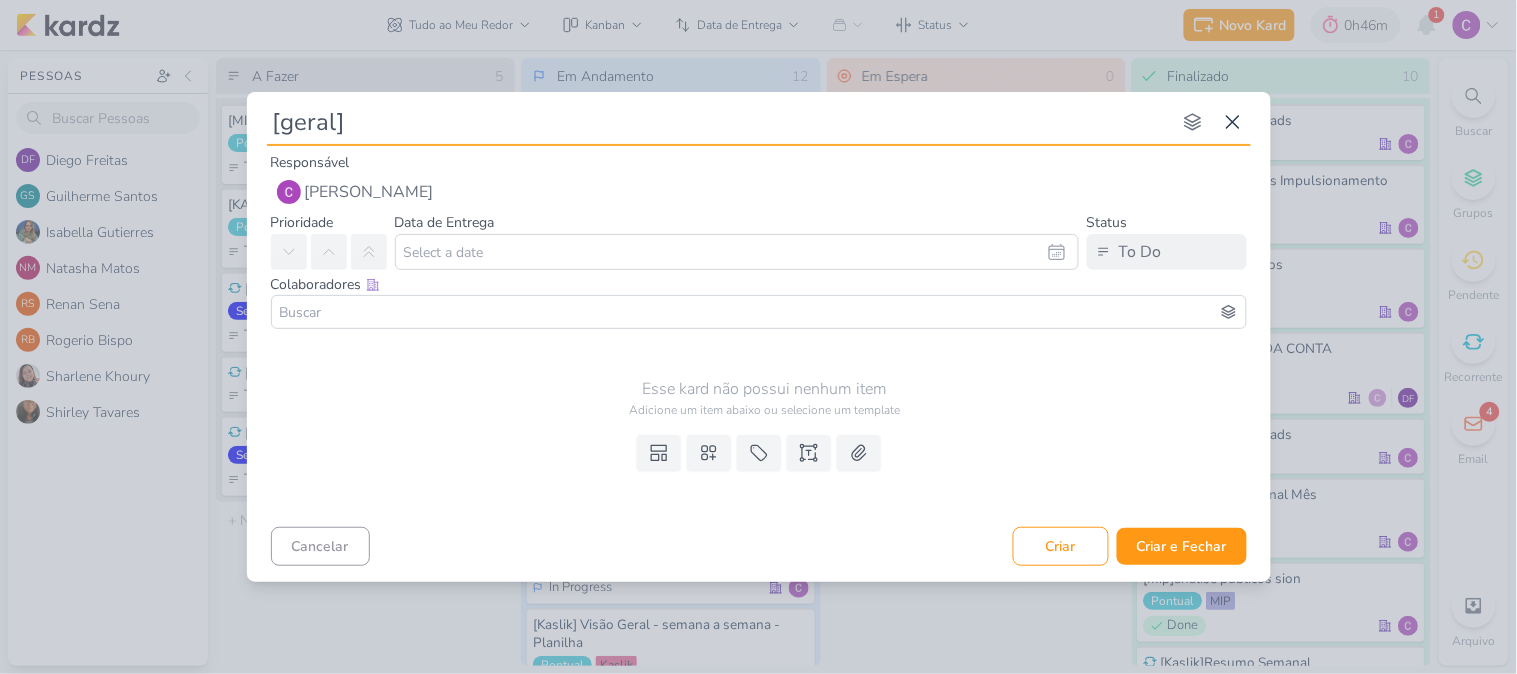 type 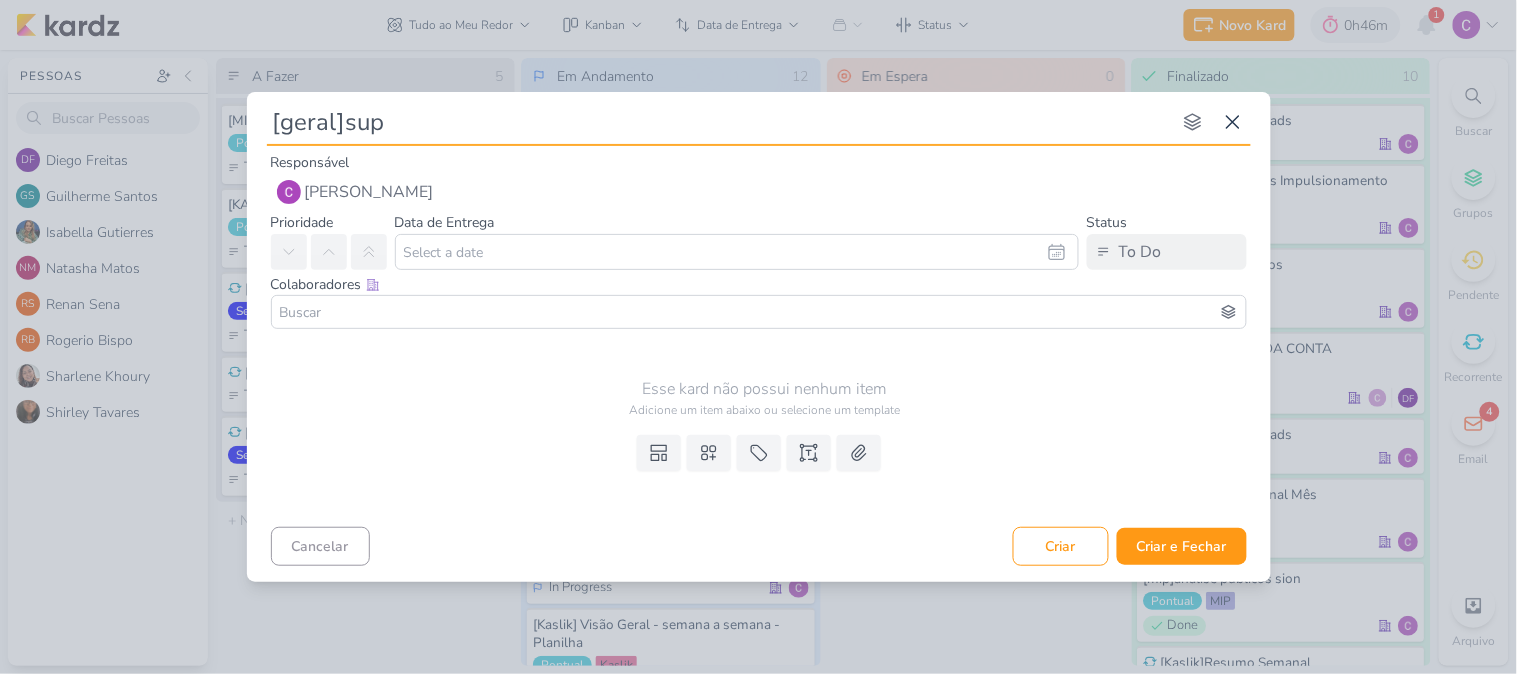 type on "[geral]supo" 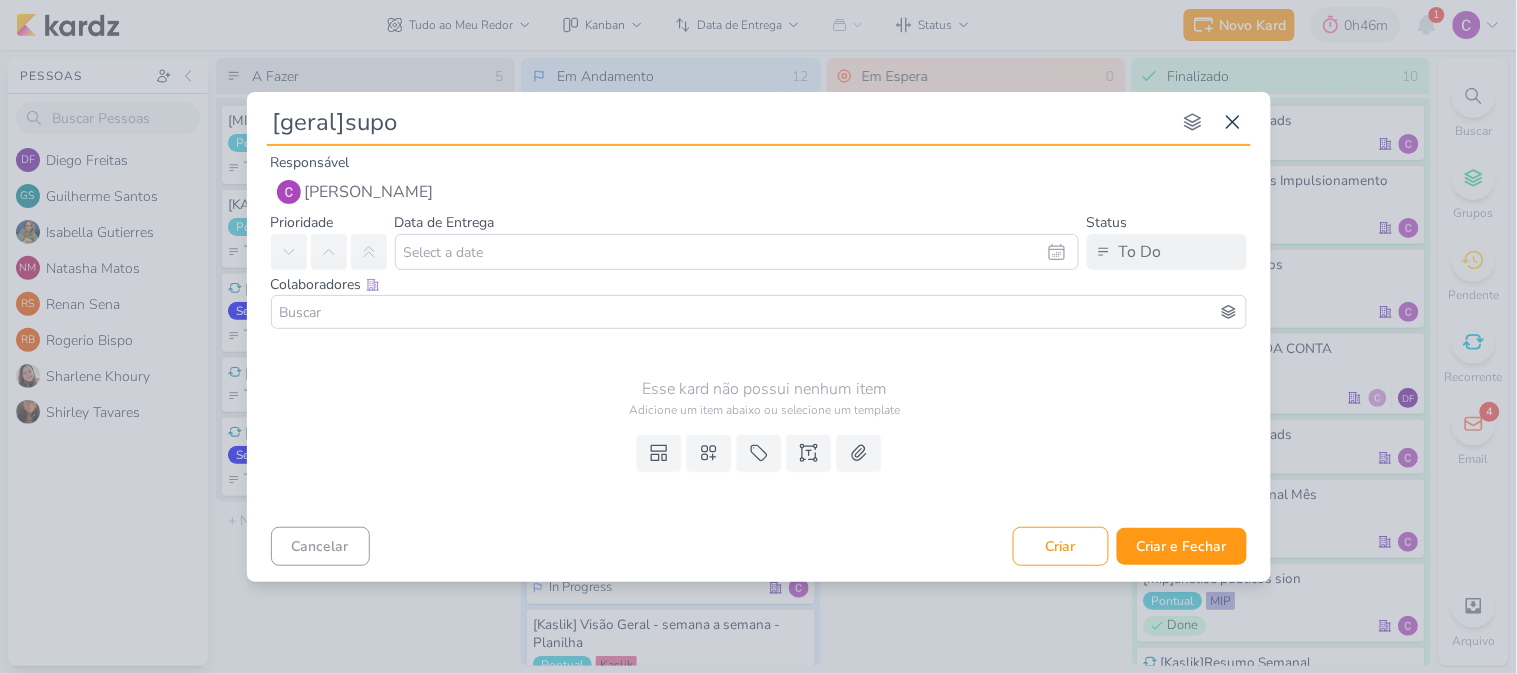 type 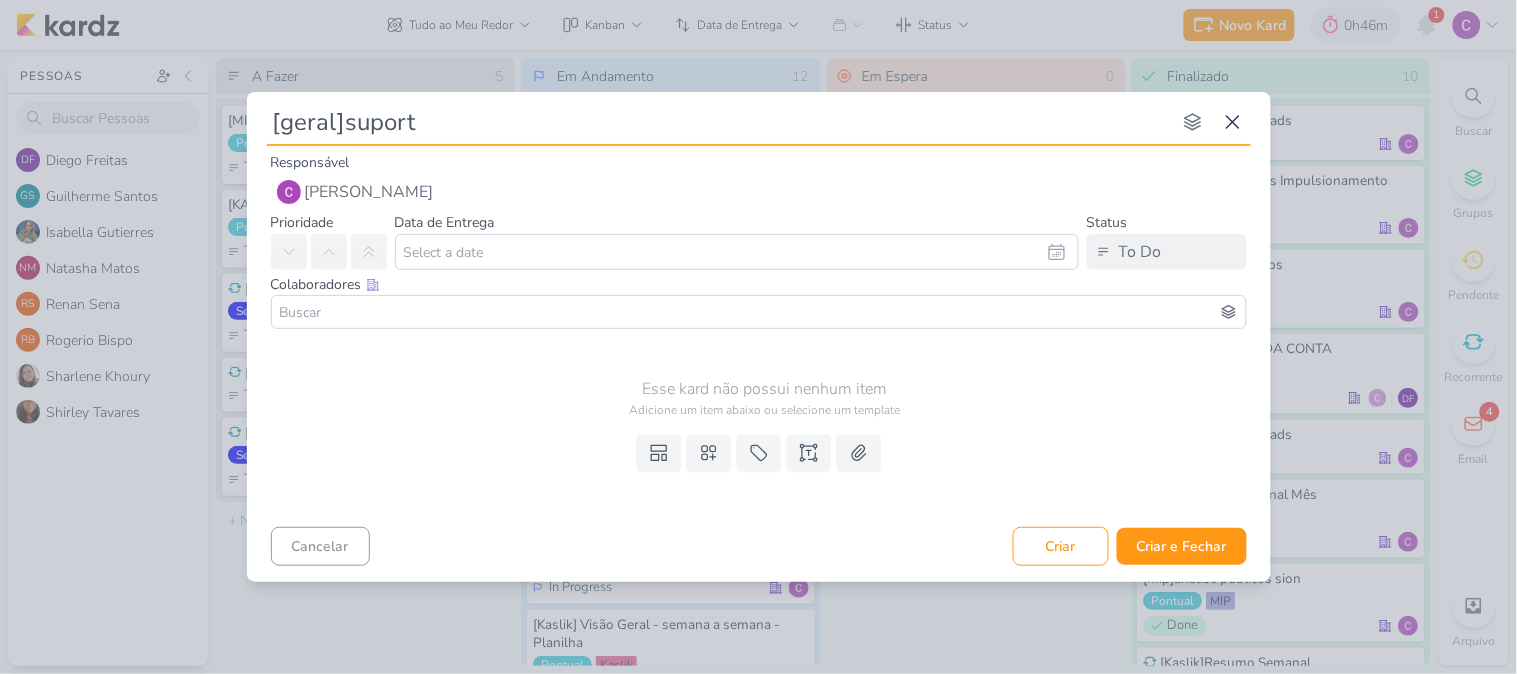 type on "[geral]suporte" 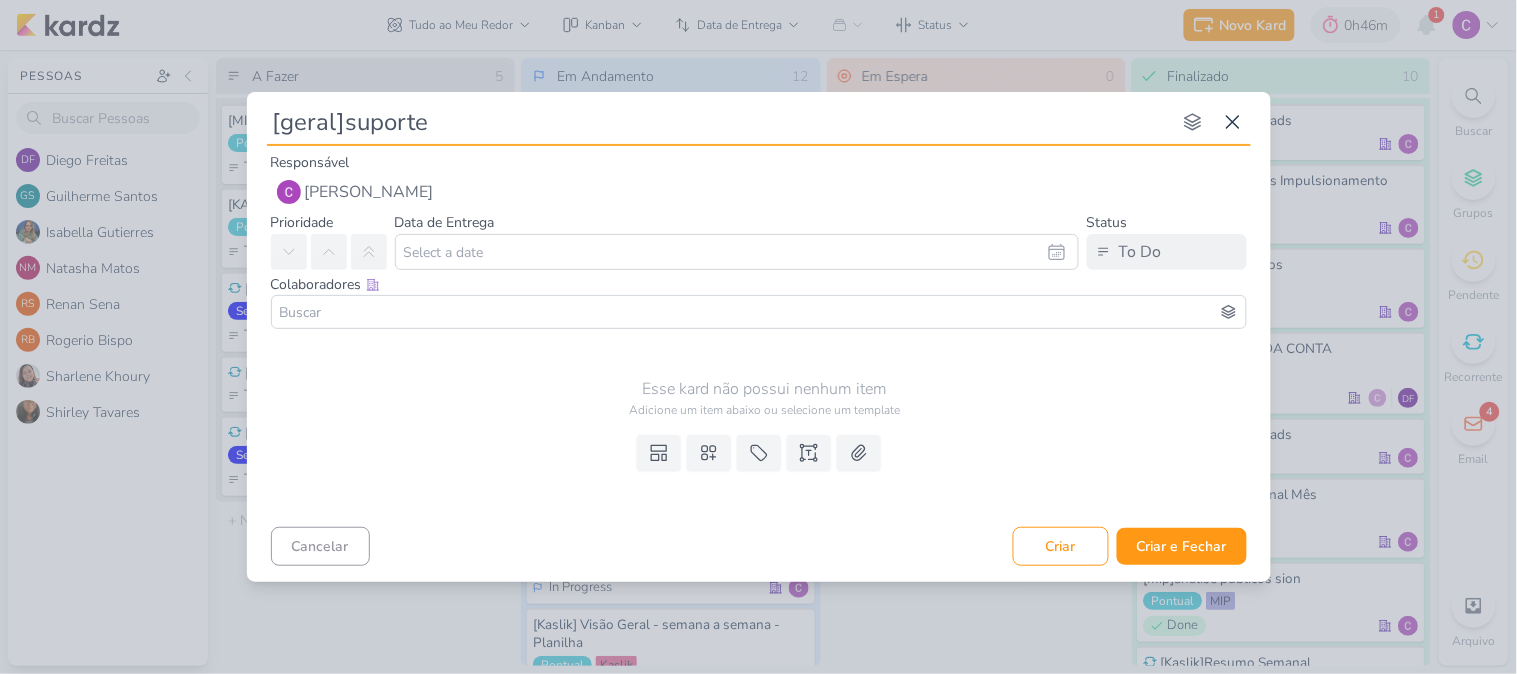 type 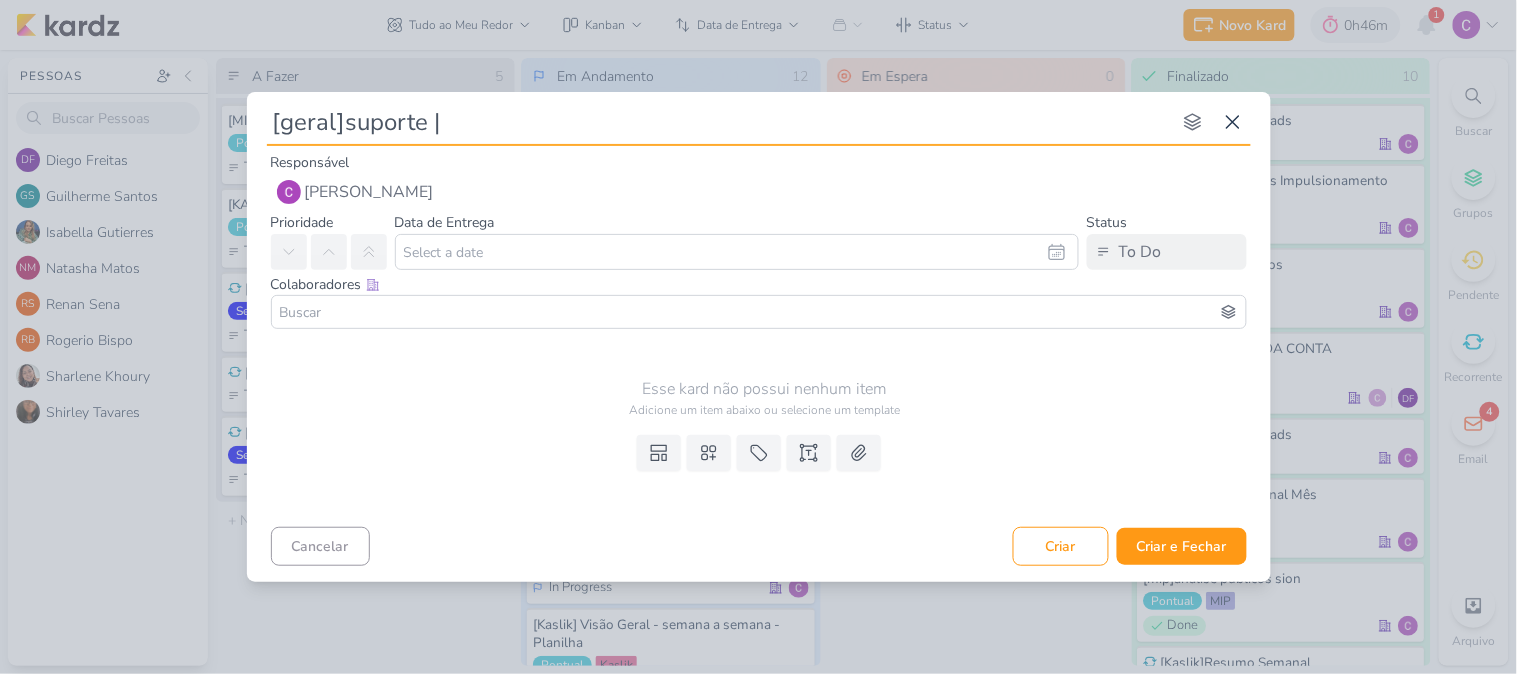 type 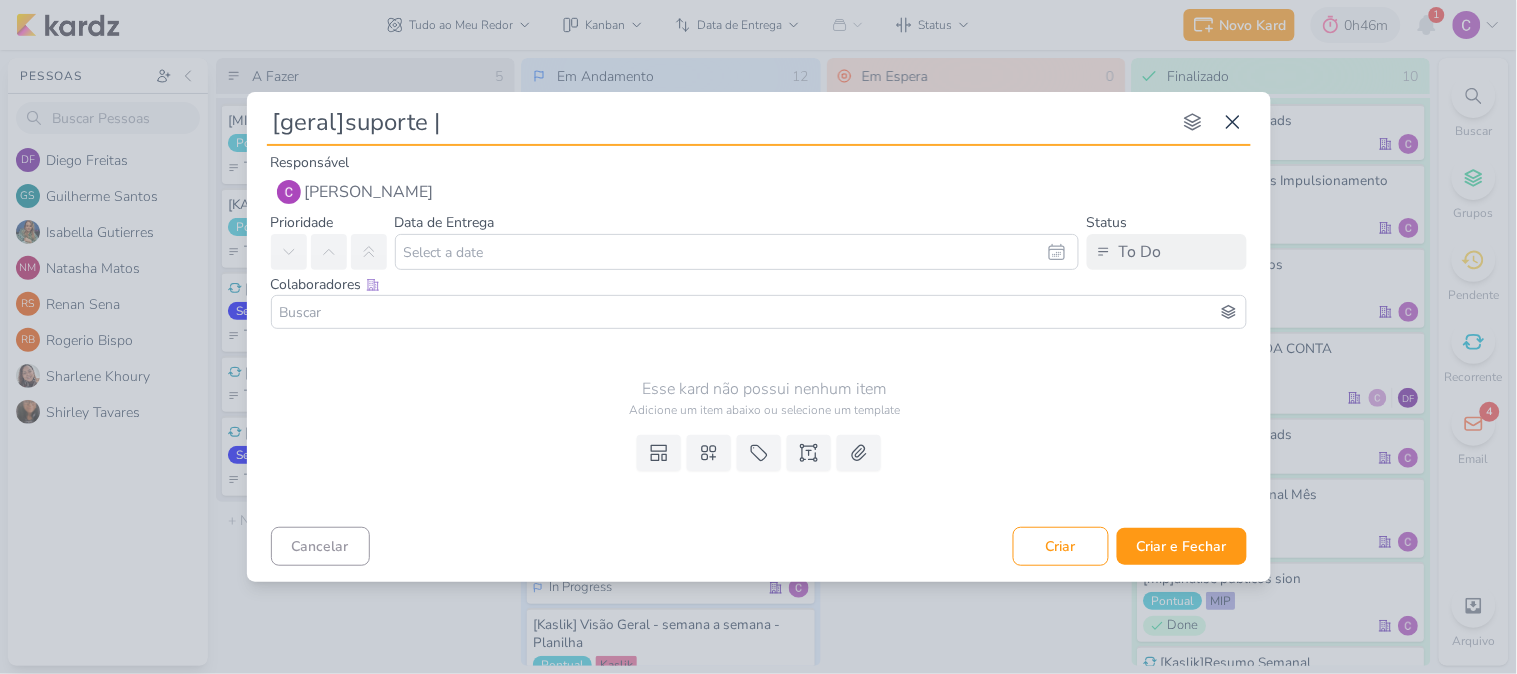 type on "[geral]suporte | n" 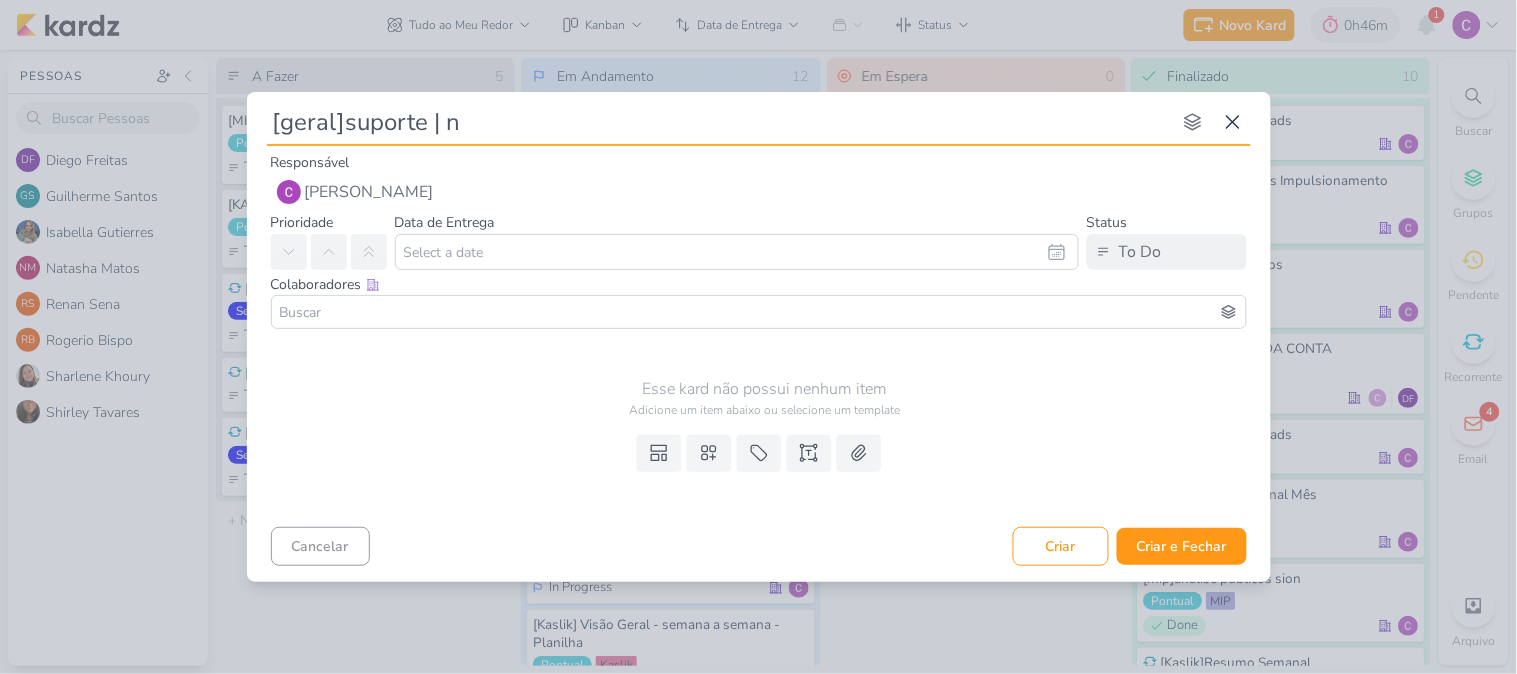 type 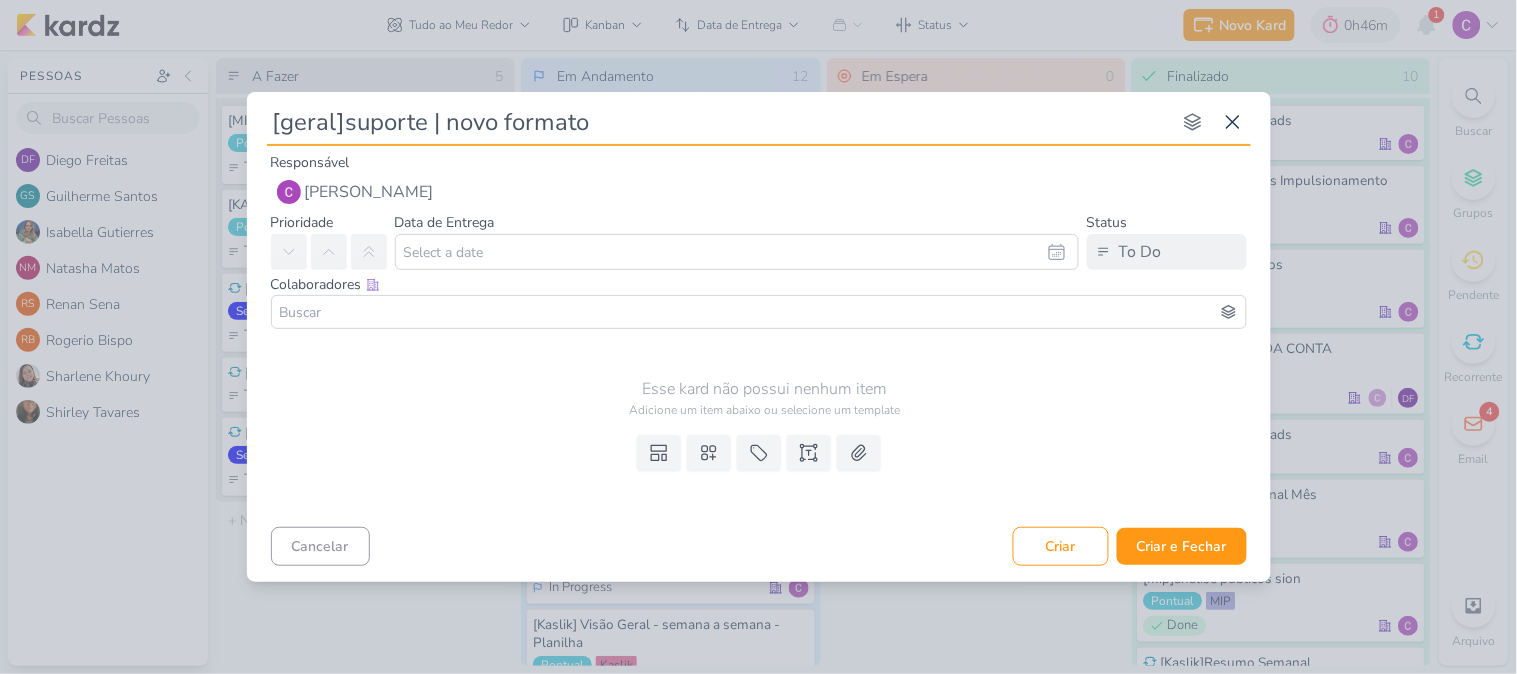 type on "[geral]suporte | novo formato" 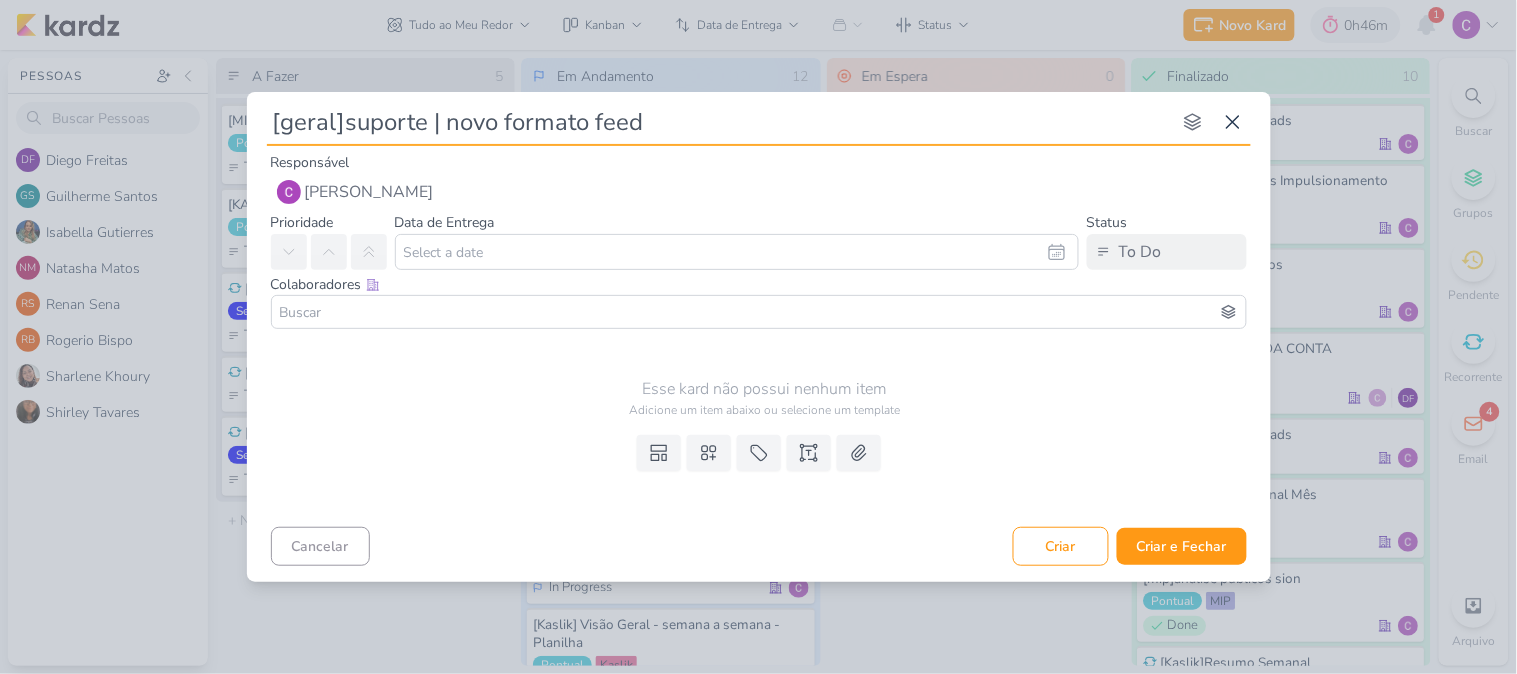 type on "[geral]suporte | novo formato feed" 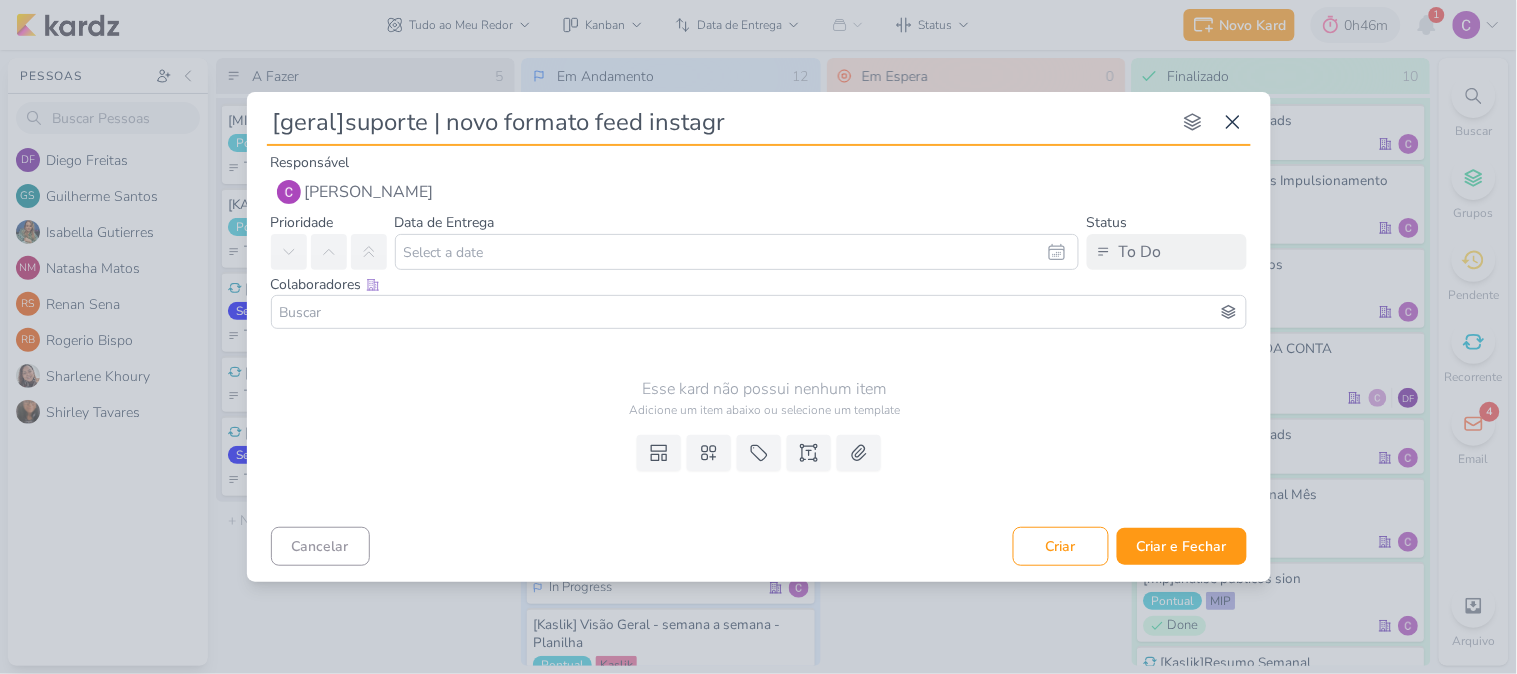 type on "[geral]suporte | novo formato feed instagra" 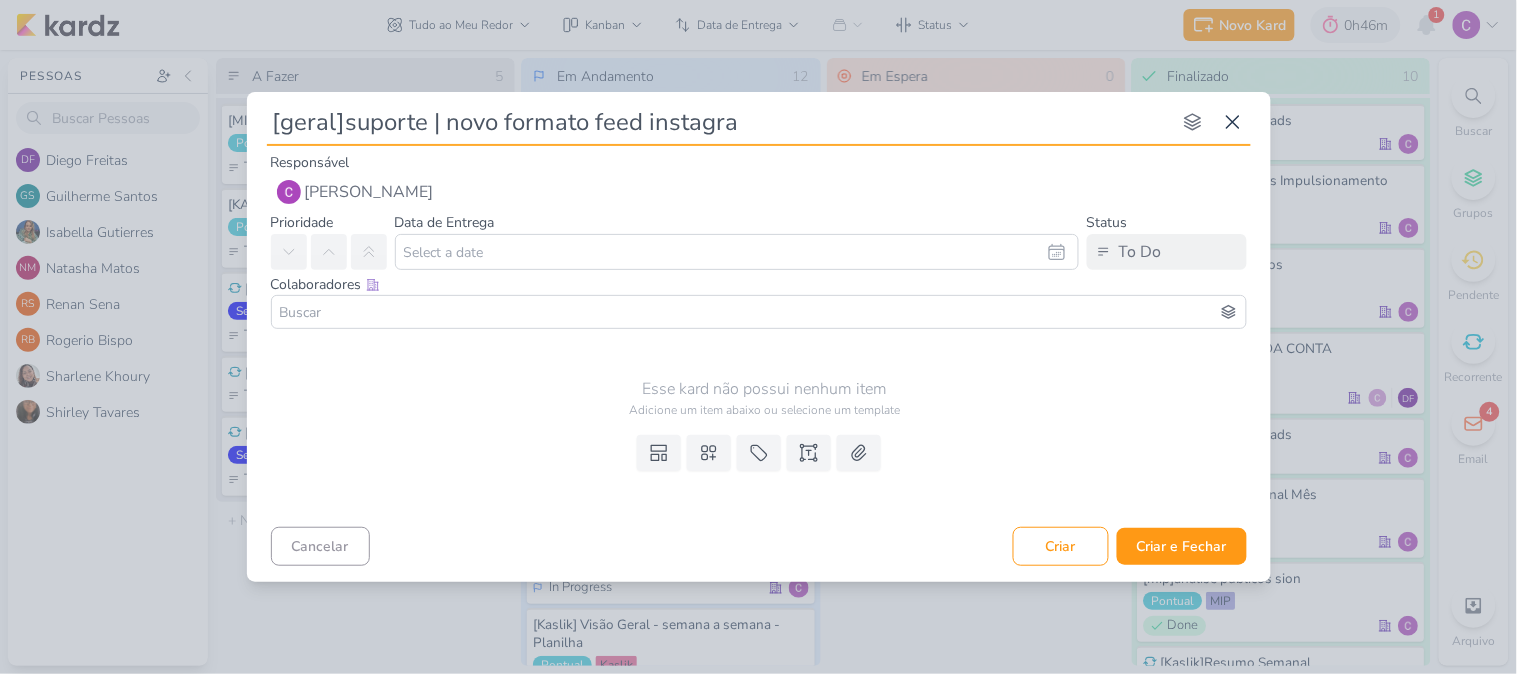 type 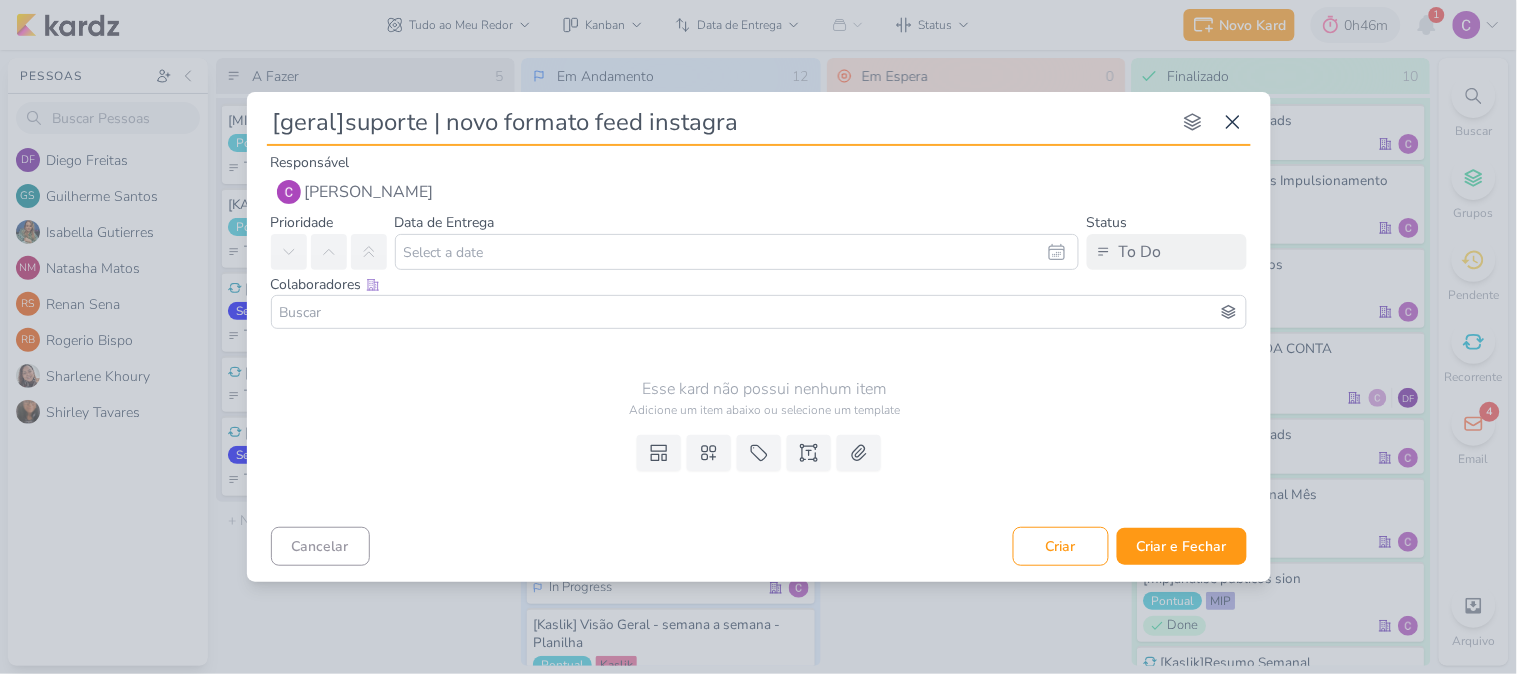 type on "[geral]suporte | novo formato feed instagram" 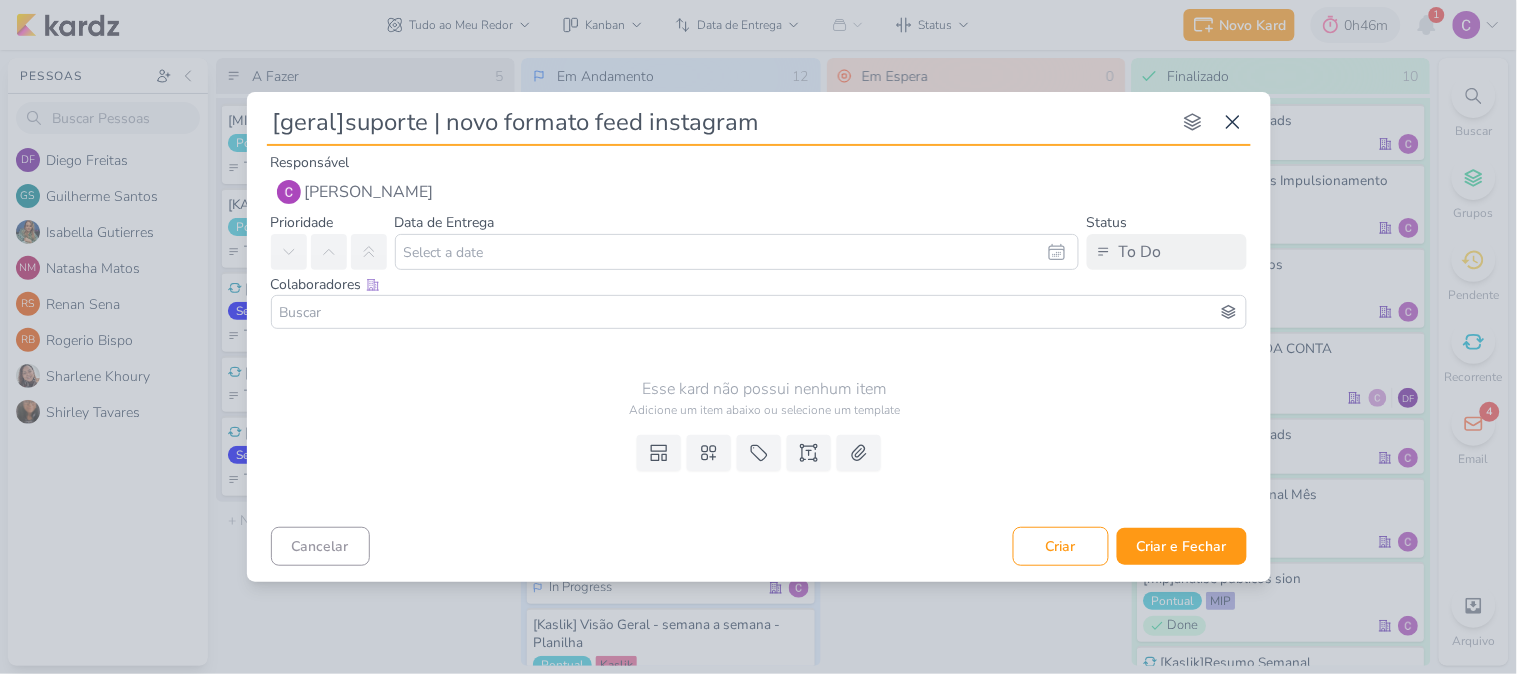 type 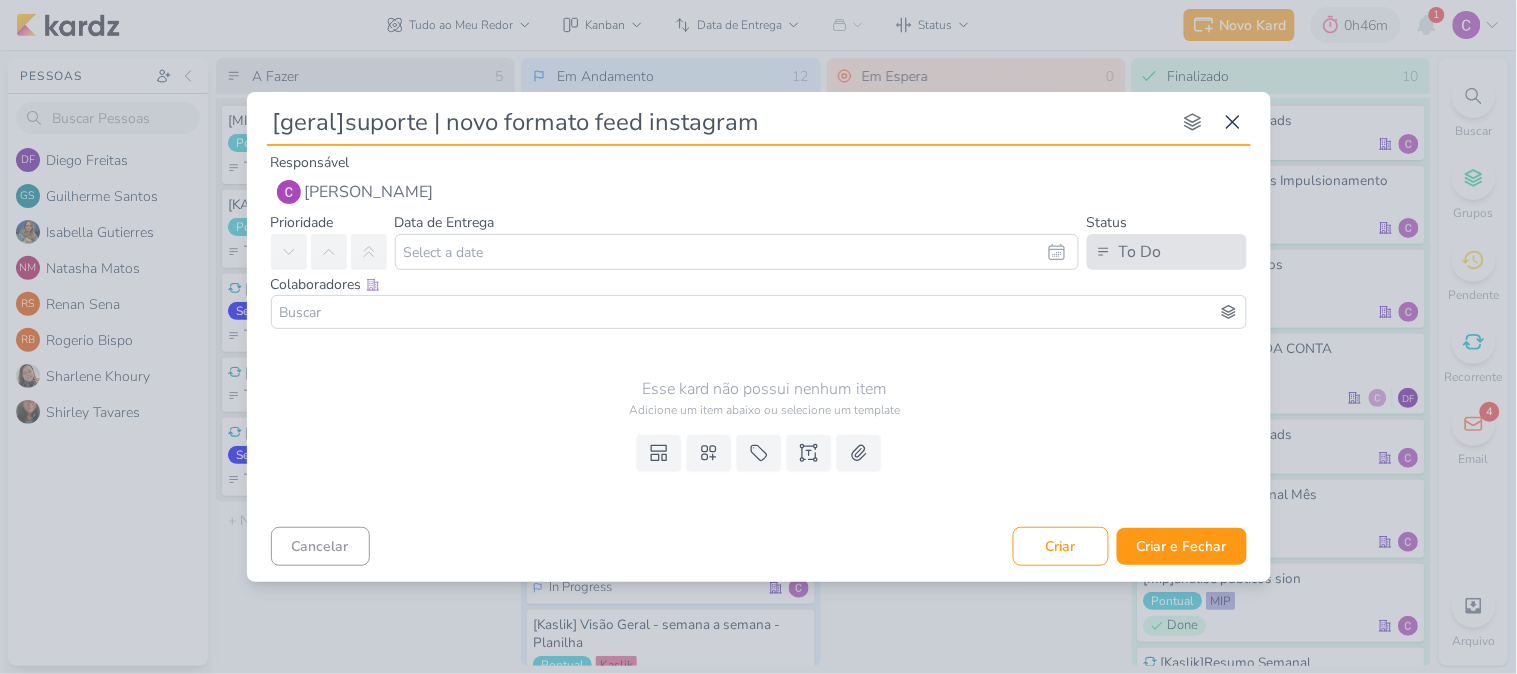 type on "[geral]suporte | novo formato feed instagram" 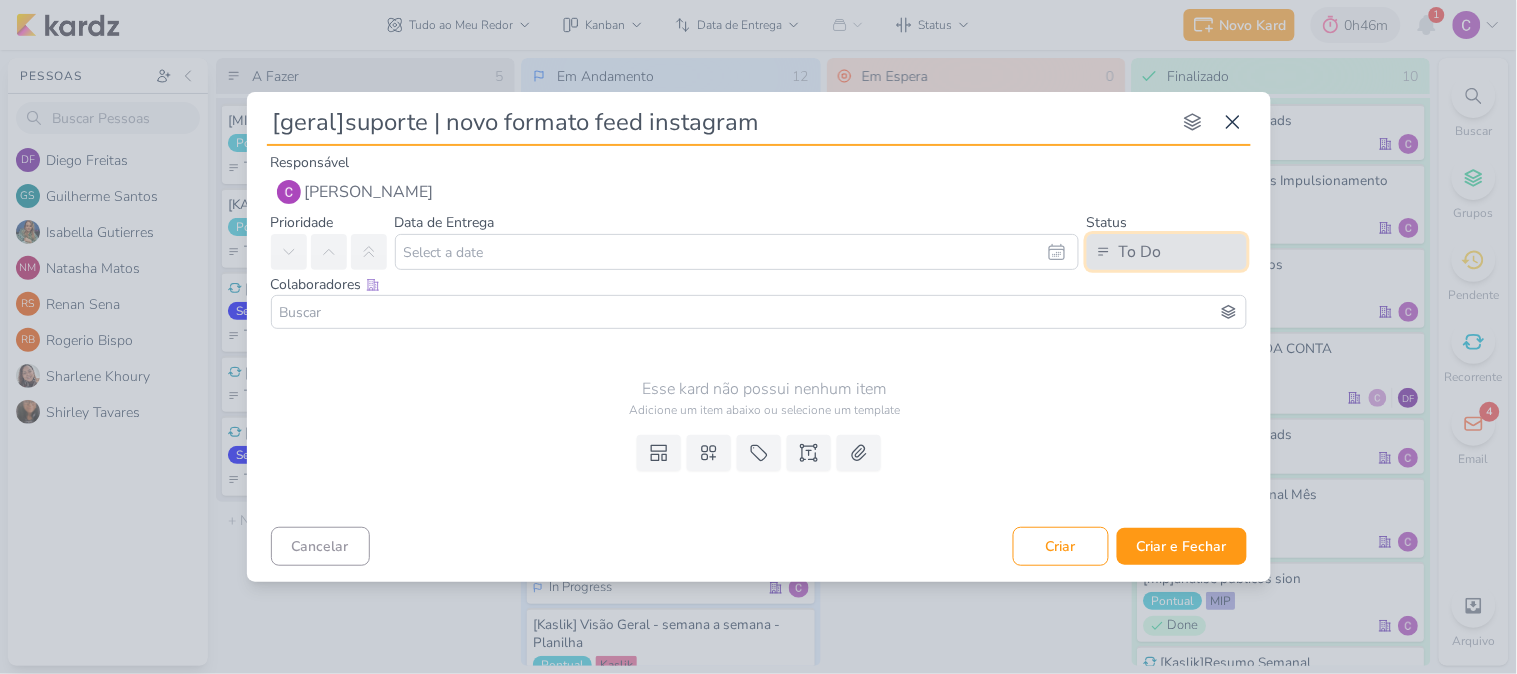 click on "To Do" at bounding box center [1167, 252] 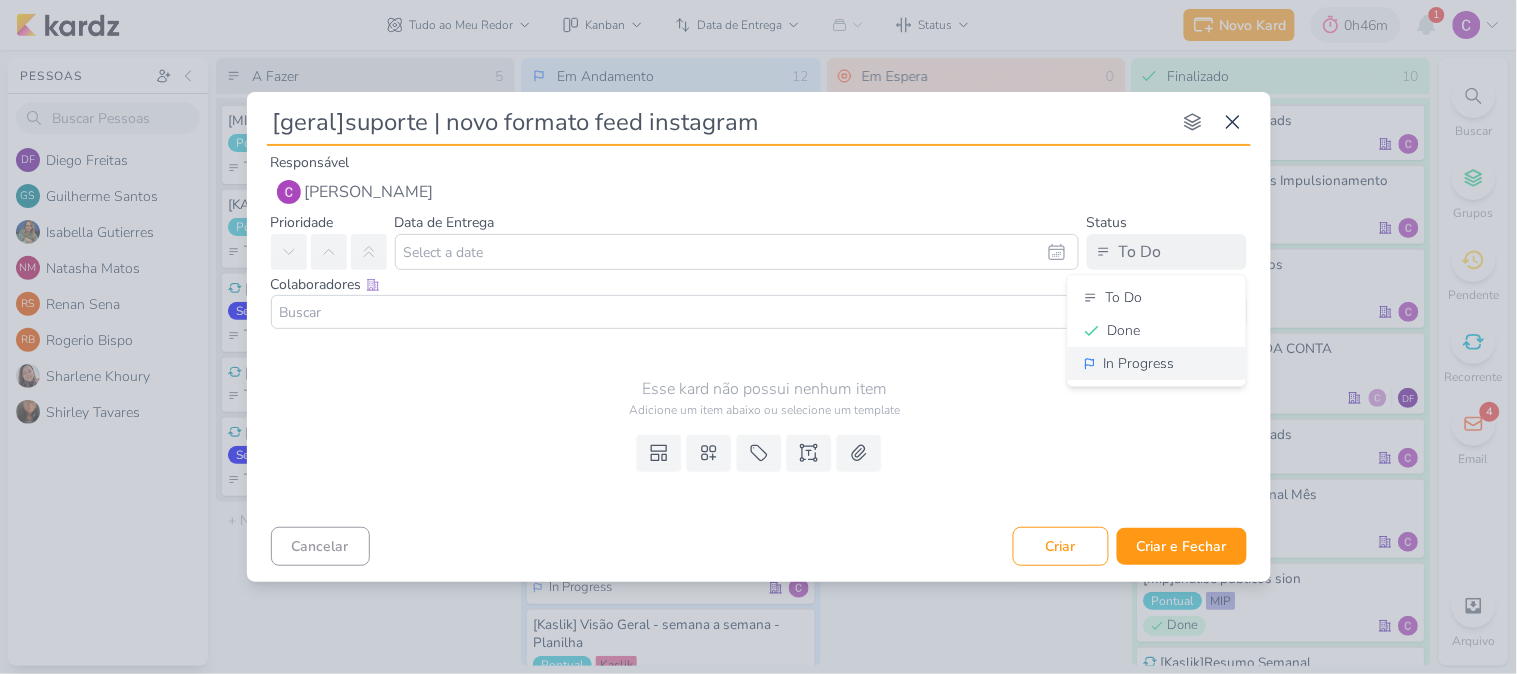 click on "In Progress" at bounding box center [1139, 363] 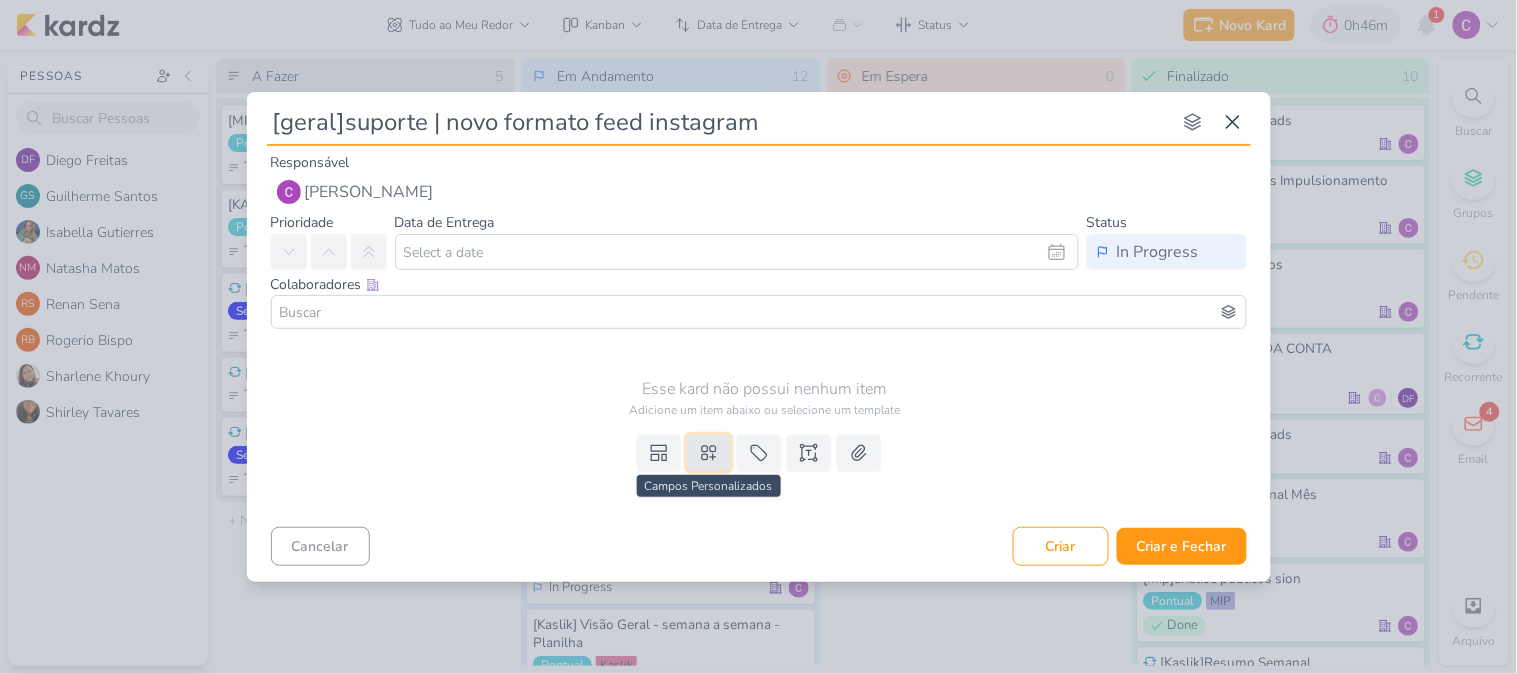 click 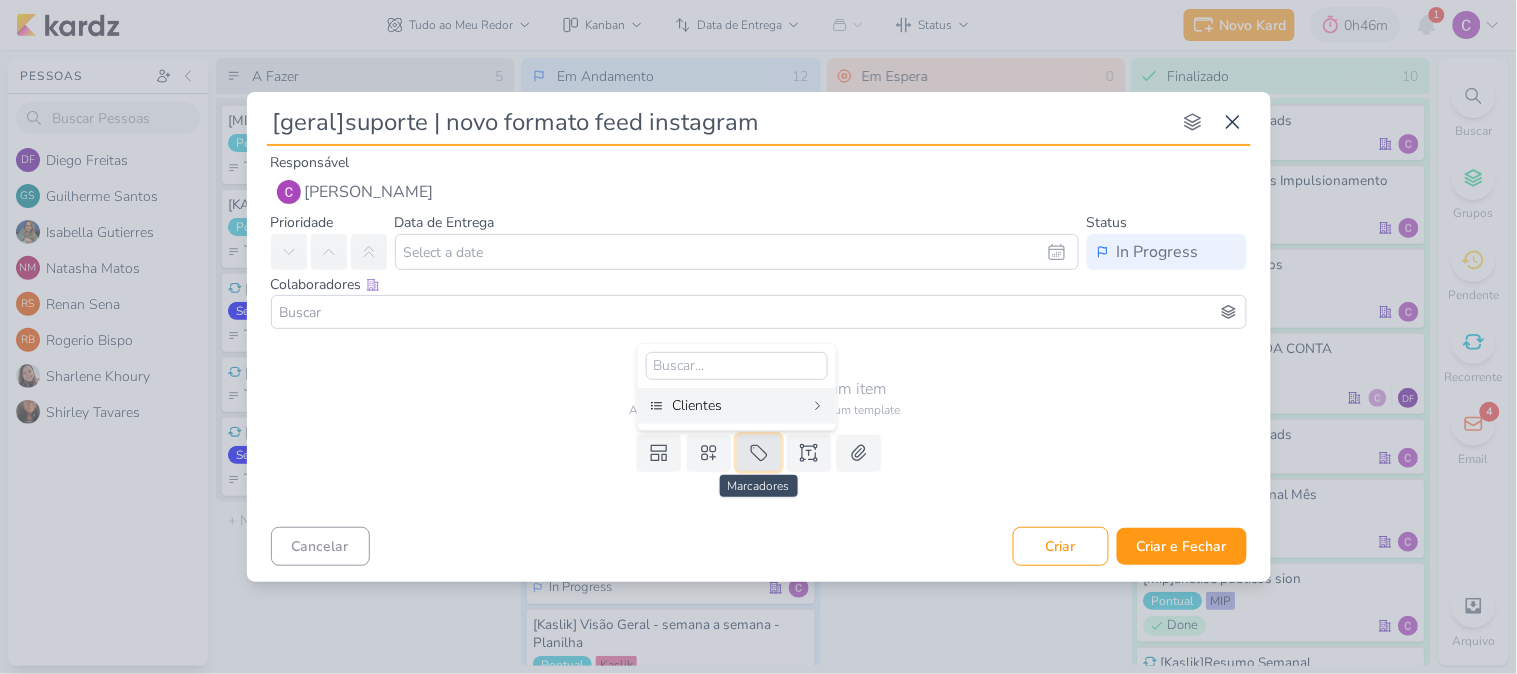 click 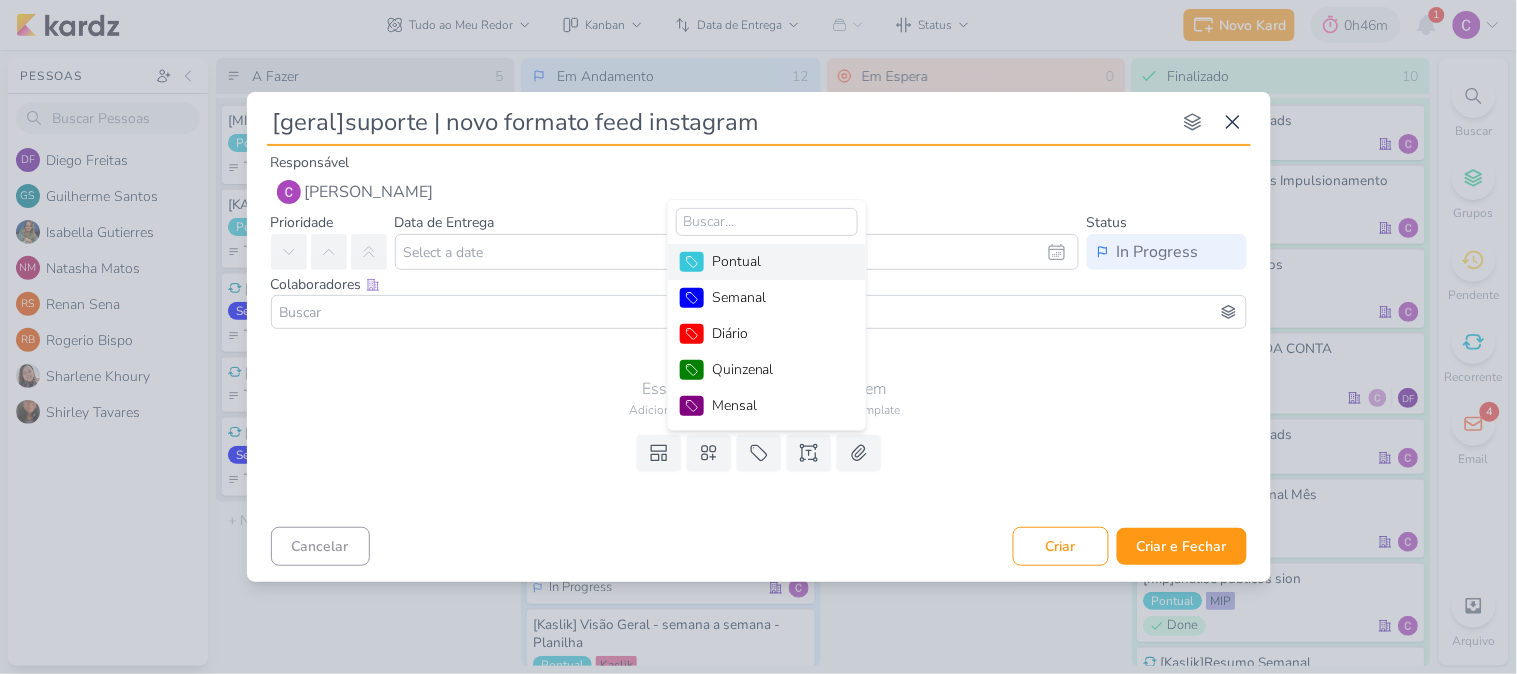 click on "Pontual" at bounding box center [777, 261] 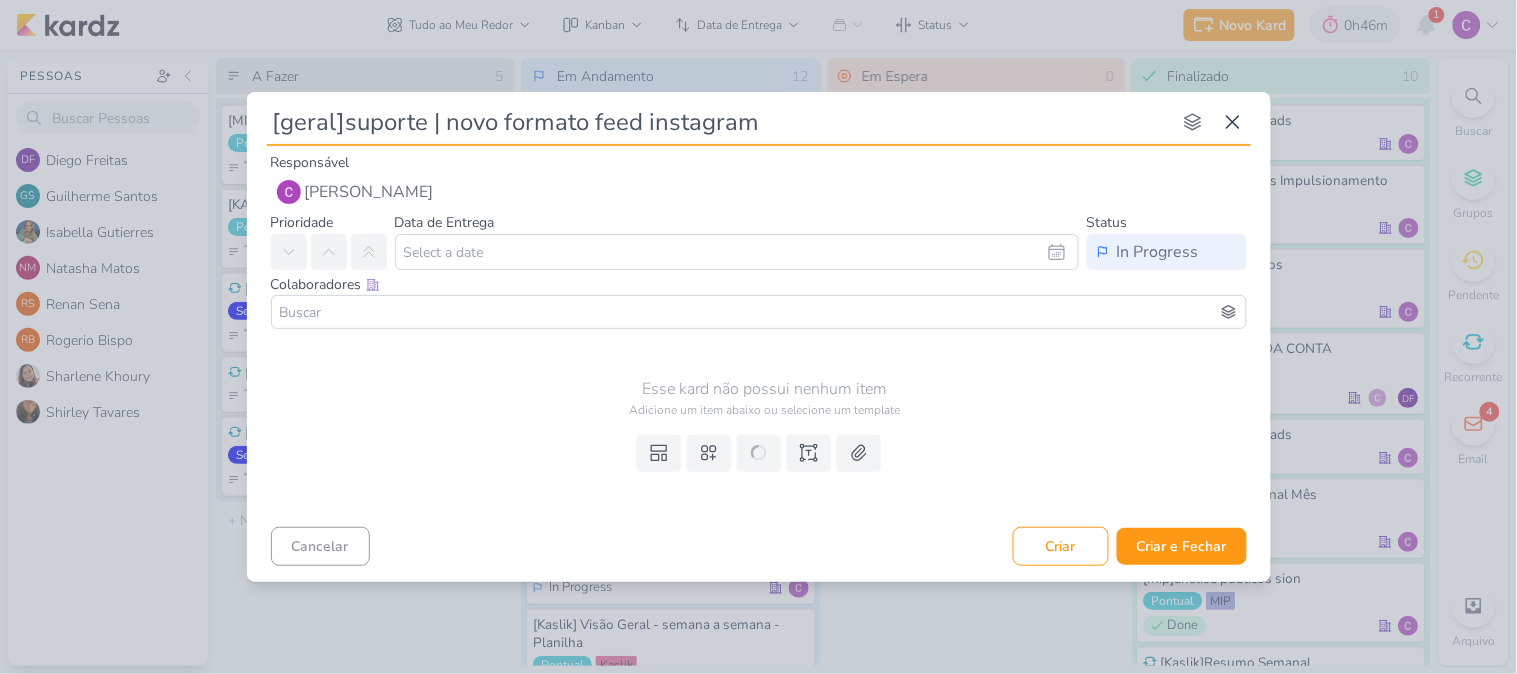 type 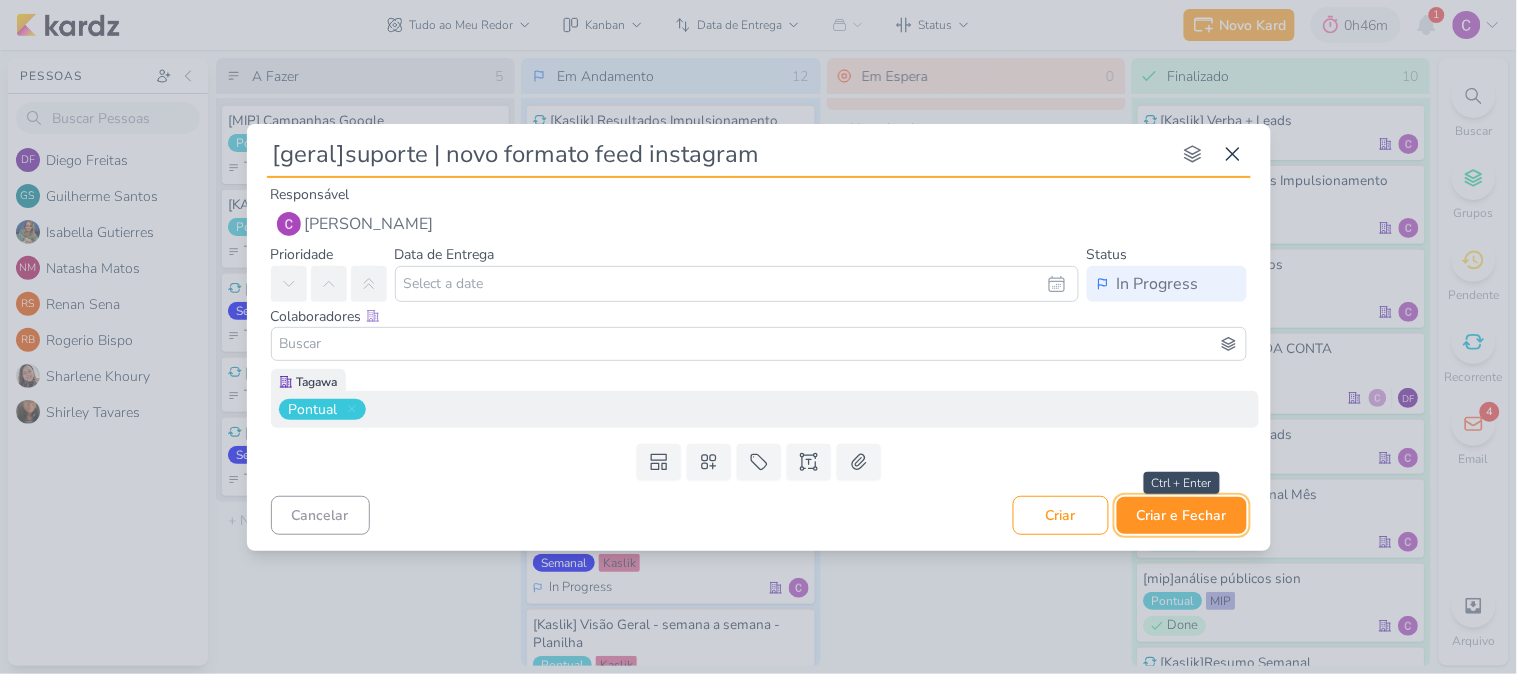 click on "Criar e Fechar" at bounding box center (1182, 515) 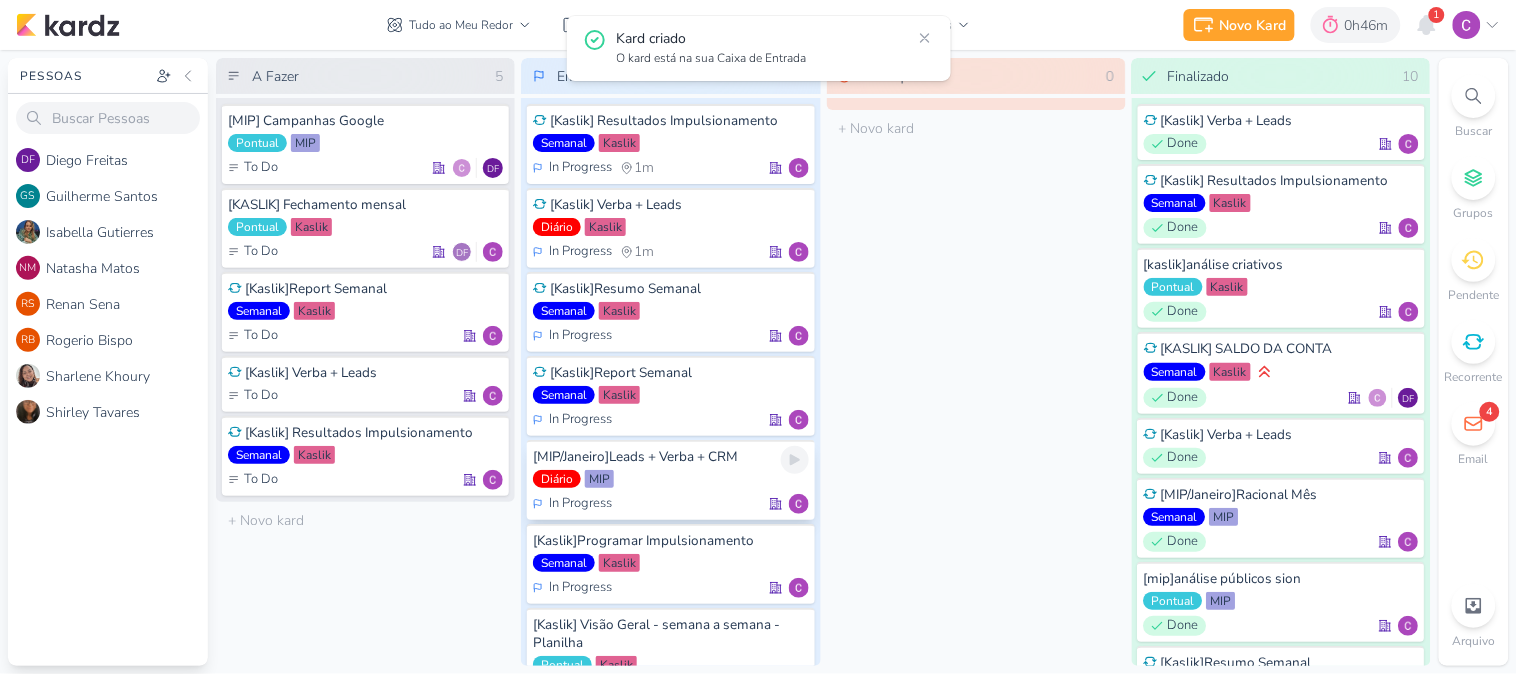 scroll, scrollTop: 592, scrollLeft: 0, axis: vertical 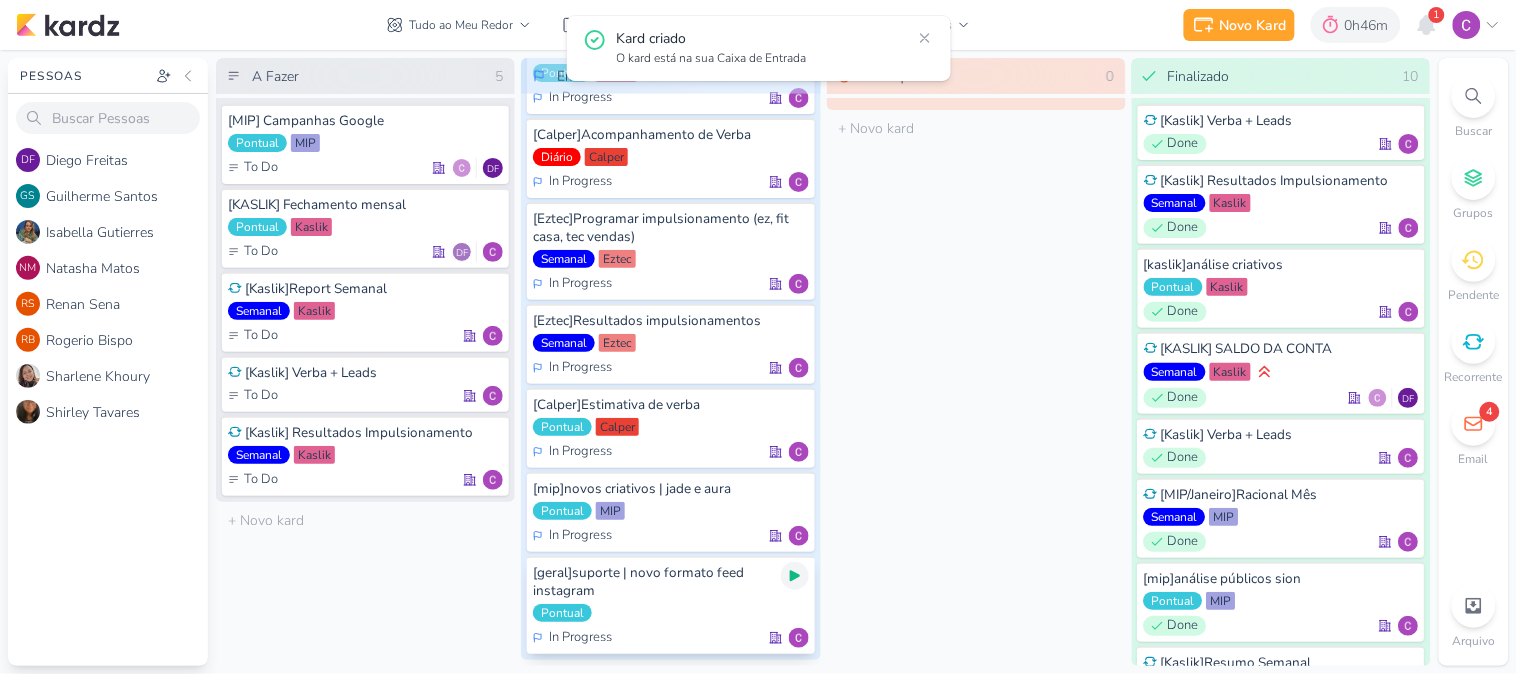 click 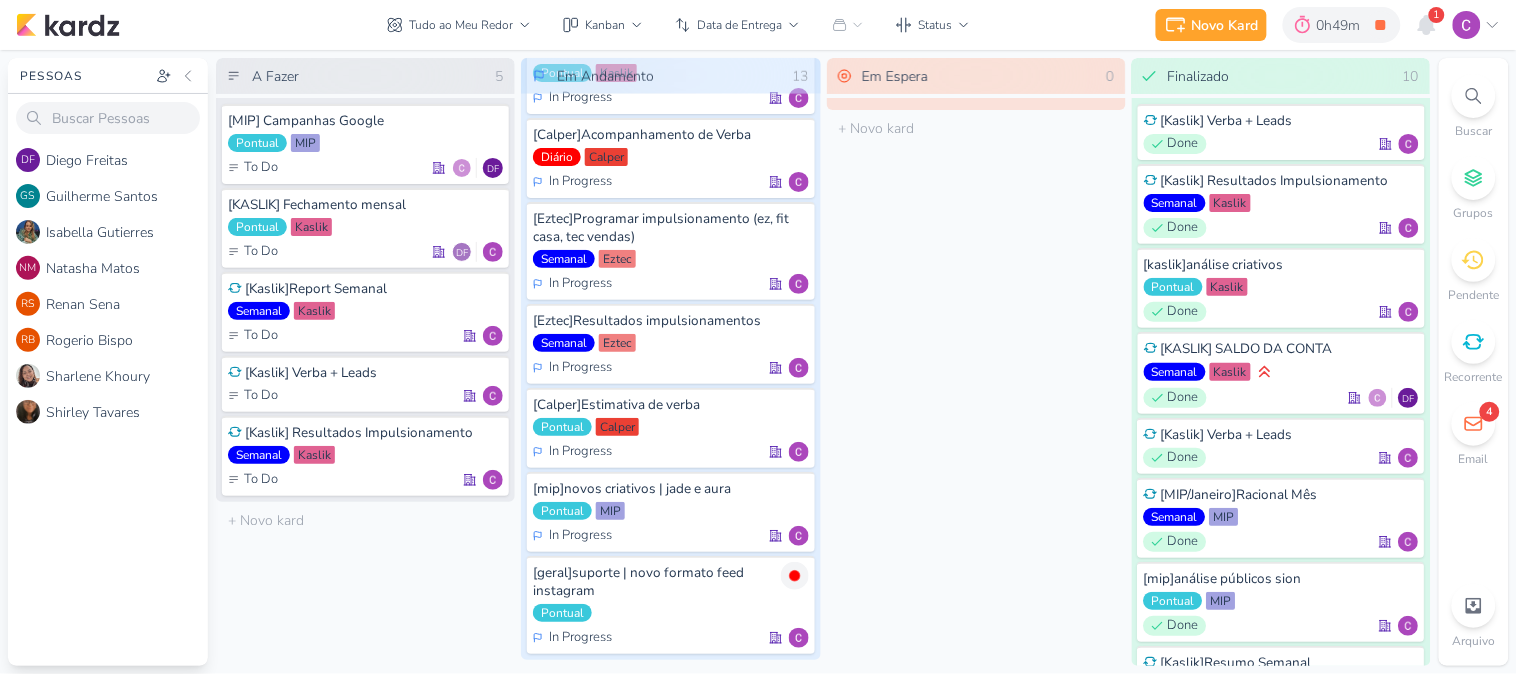 click on "Em Espera
0
O título do kard deve ter menos que 100 caracteres" at bounding box center [976, 362] 